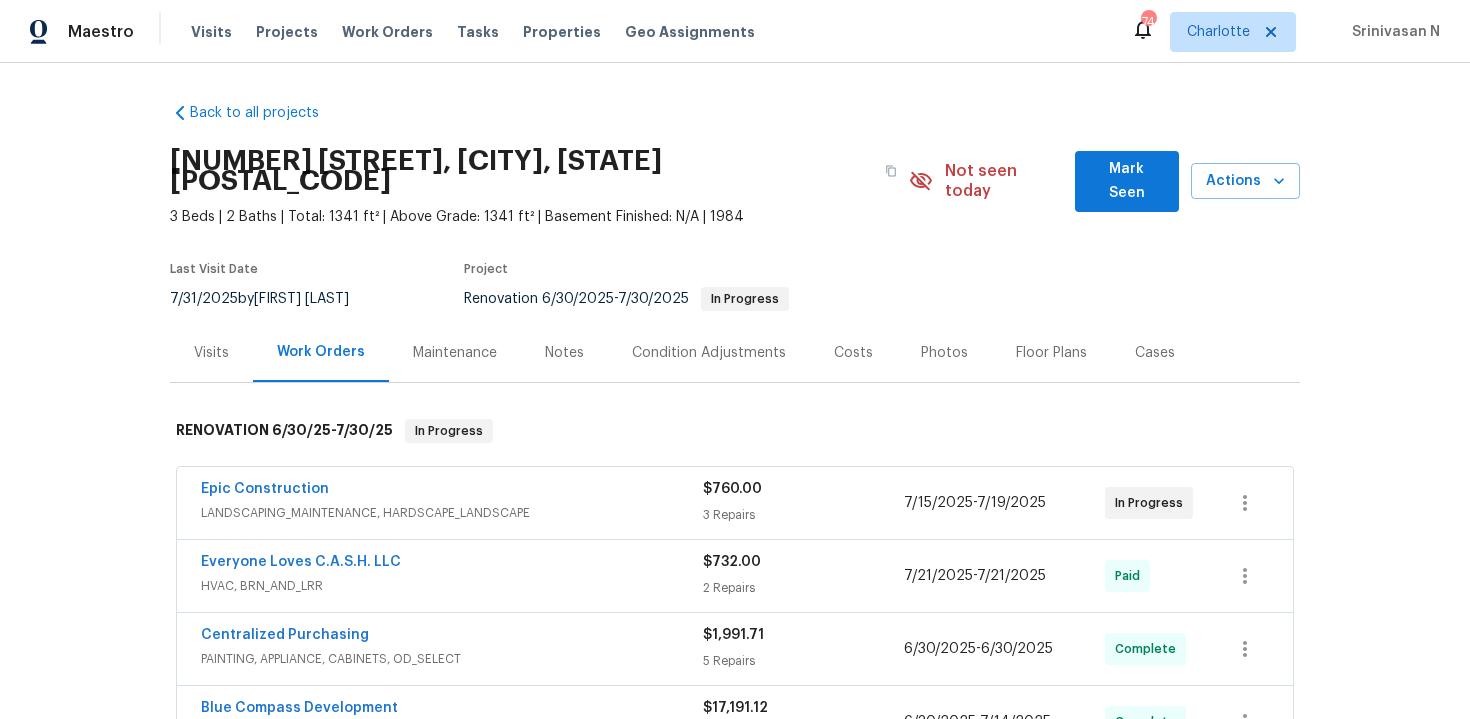 scroll, scrollTop: 0, scrollLeft: 0, axis: both 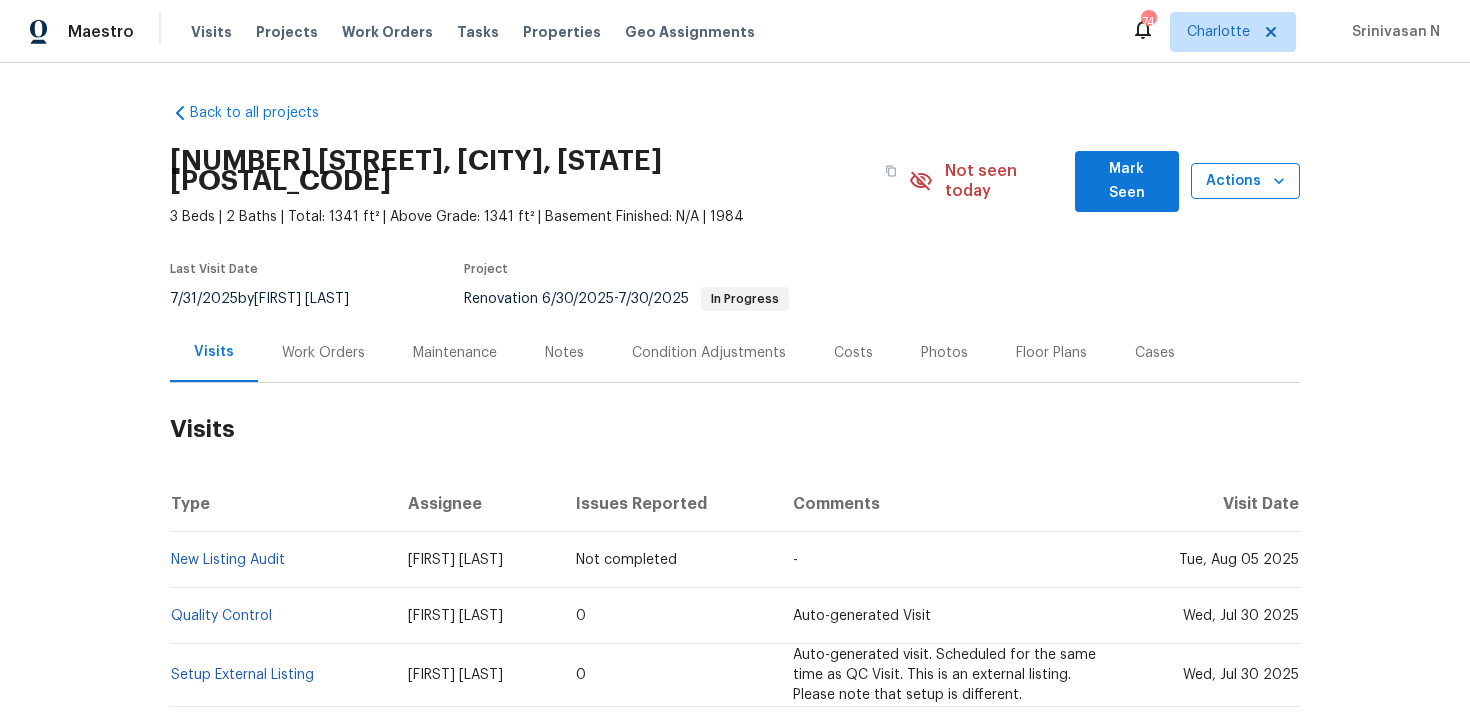 click 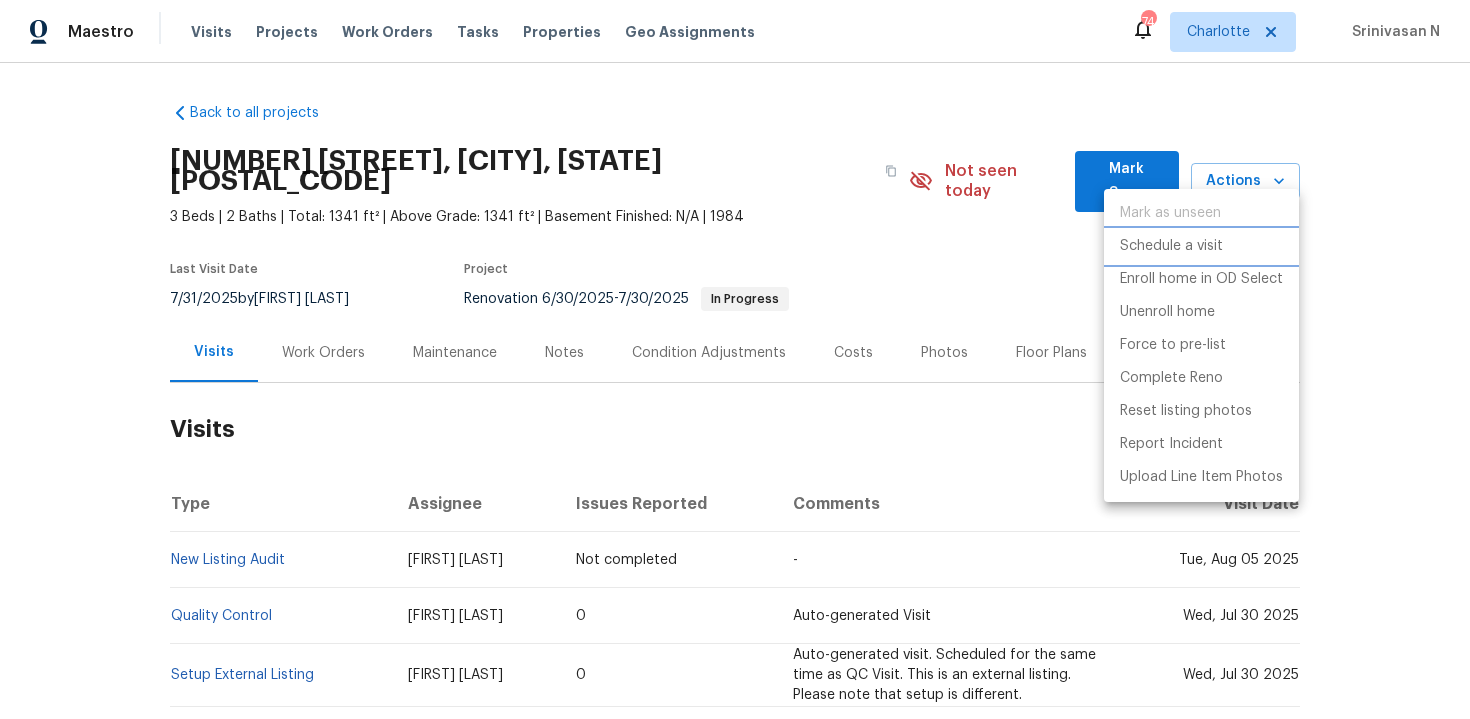 click on "Schedule a visit" at bounding box center [1171, 246] 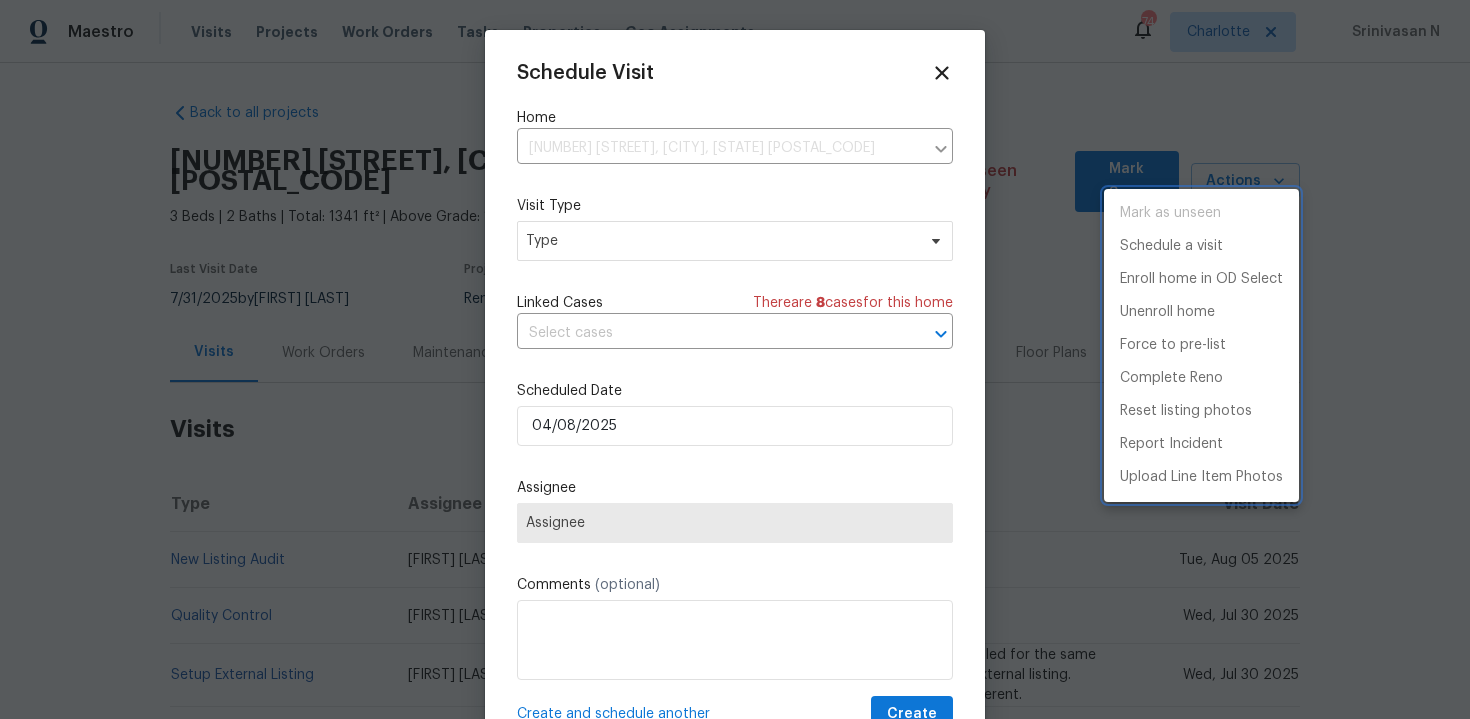 click at bounding box center [735, 359] 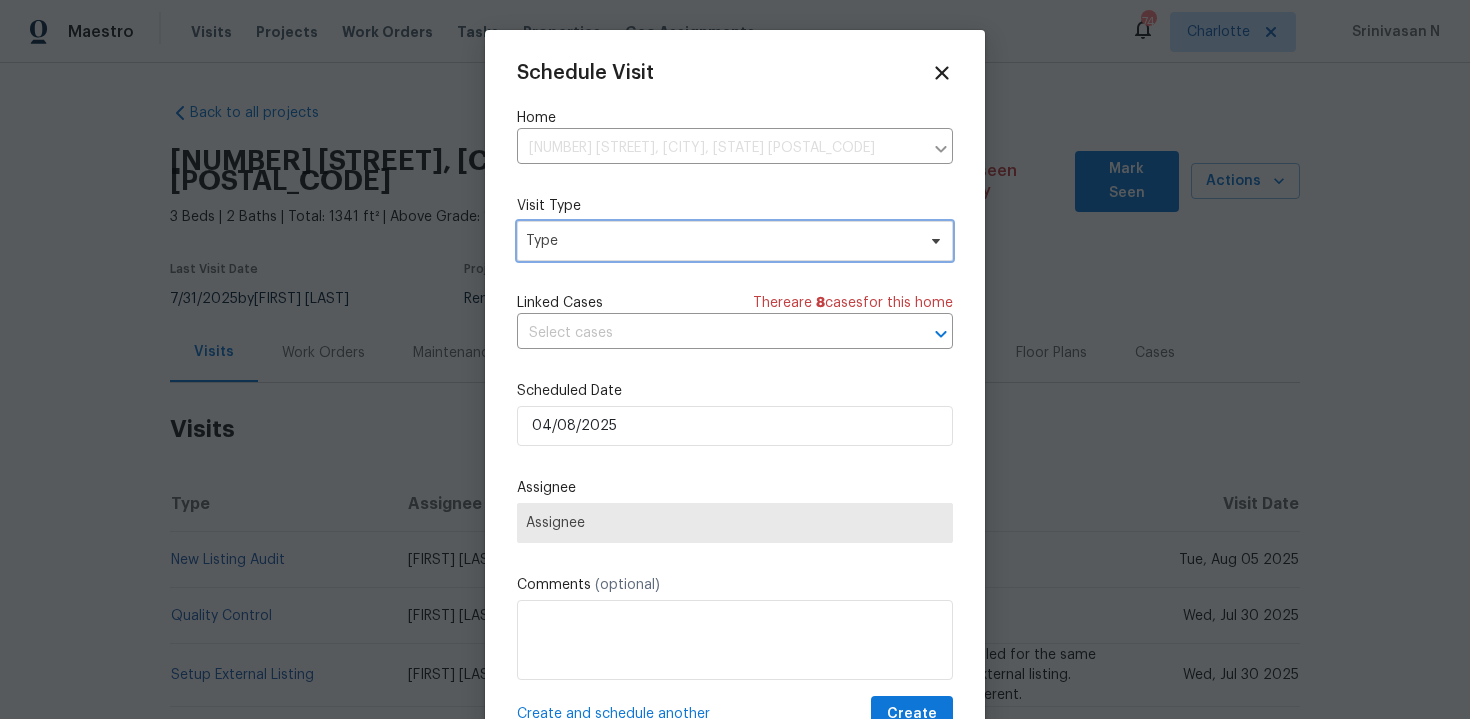 click on "Type" at bounding box center [720, 241] 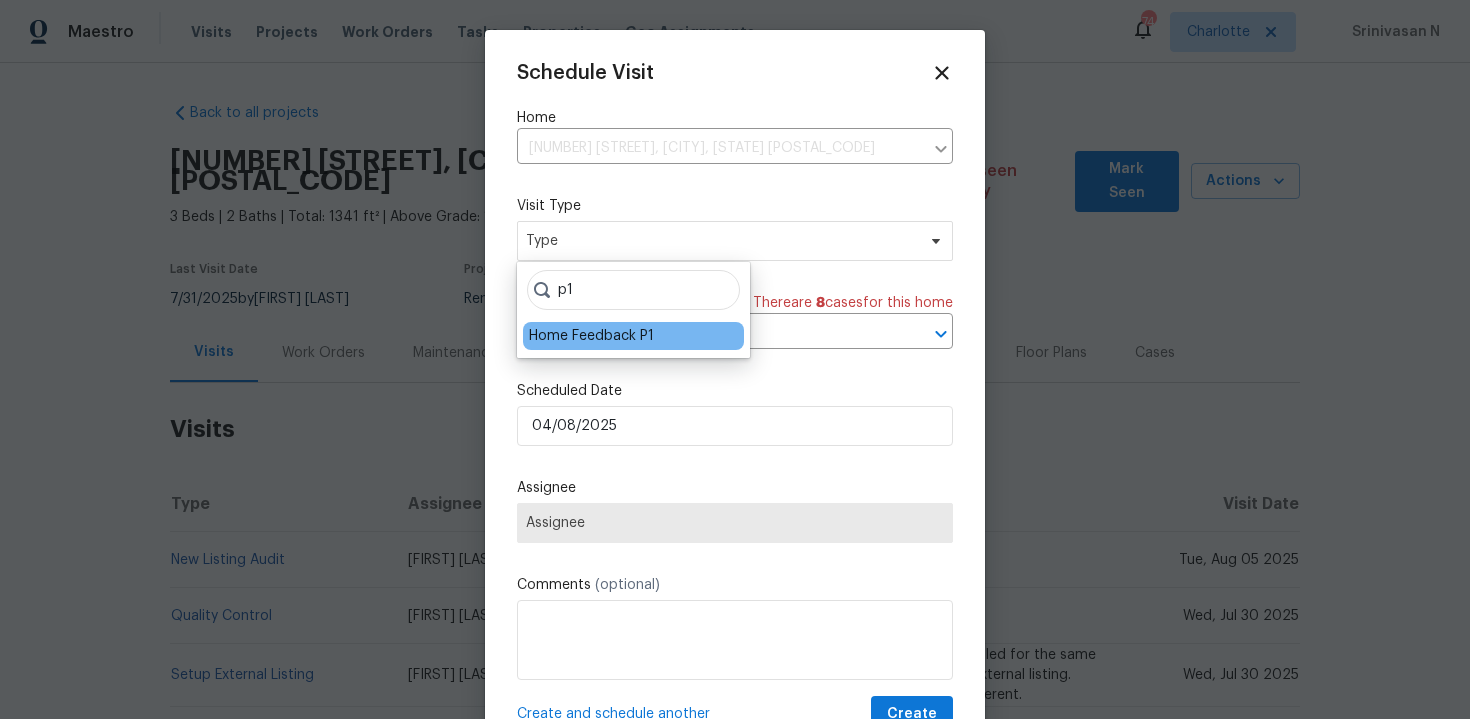 type on "p1" 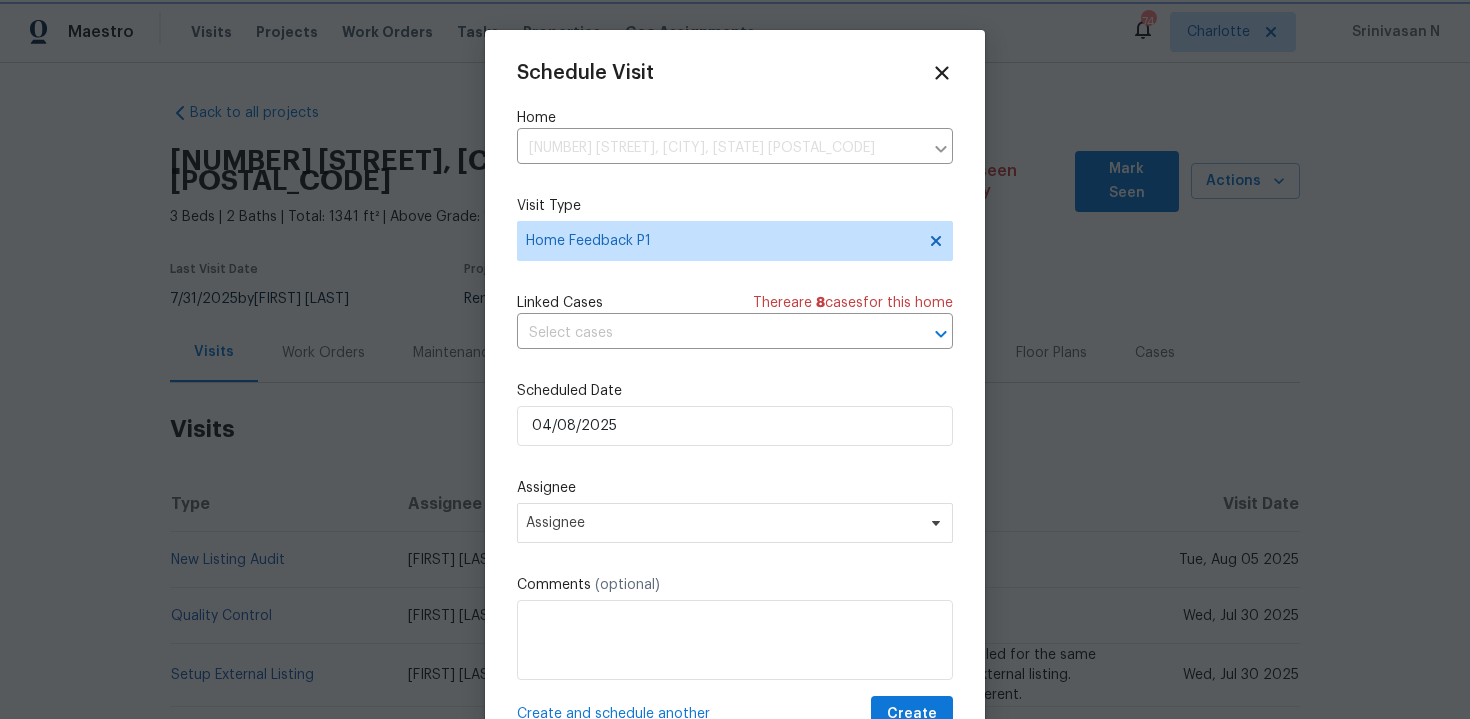scroll, scrollTop: 36, scrollLeft: 0, axis: vertical 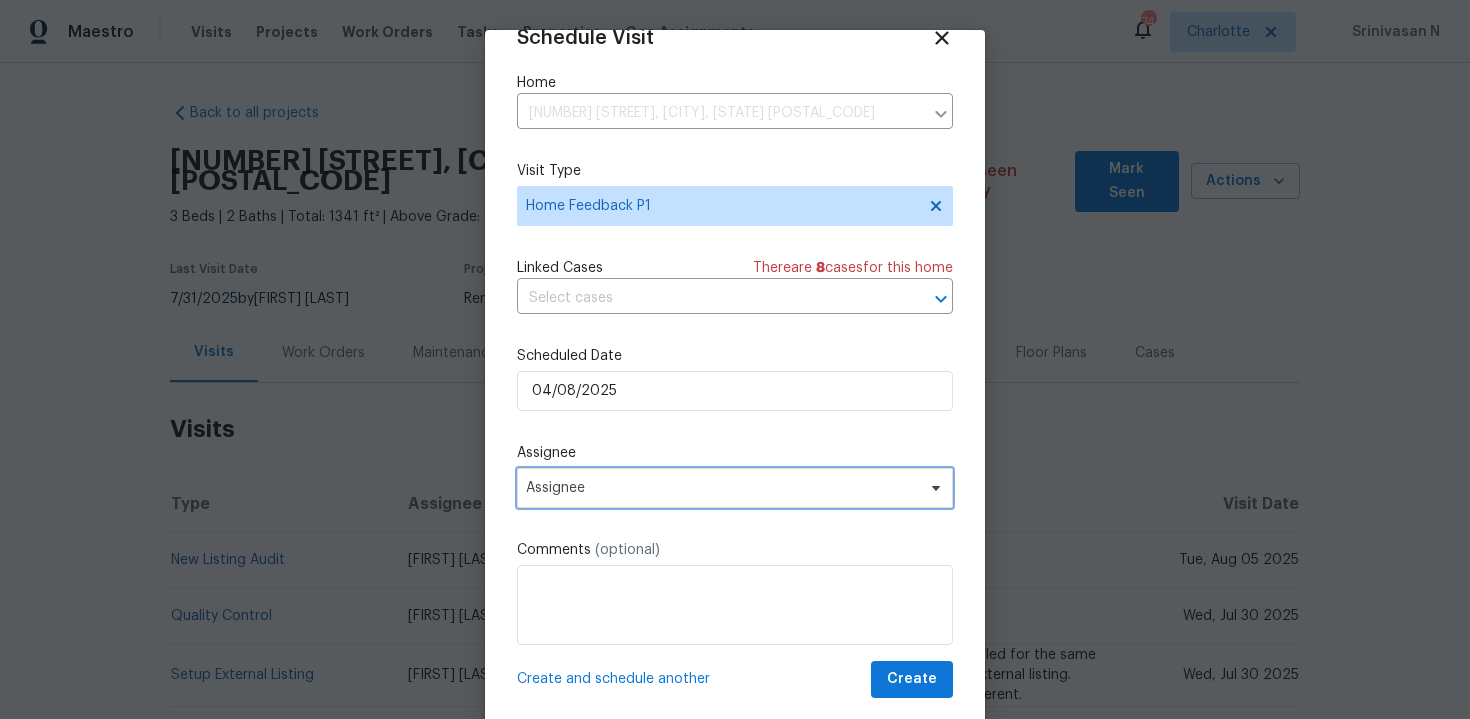 click on "Assignee" at bounding box center (722, 488) 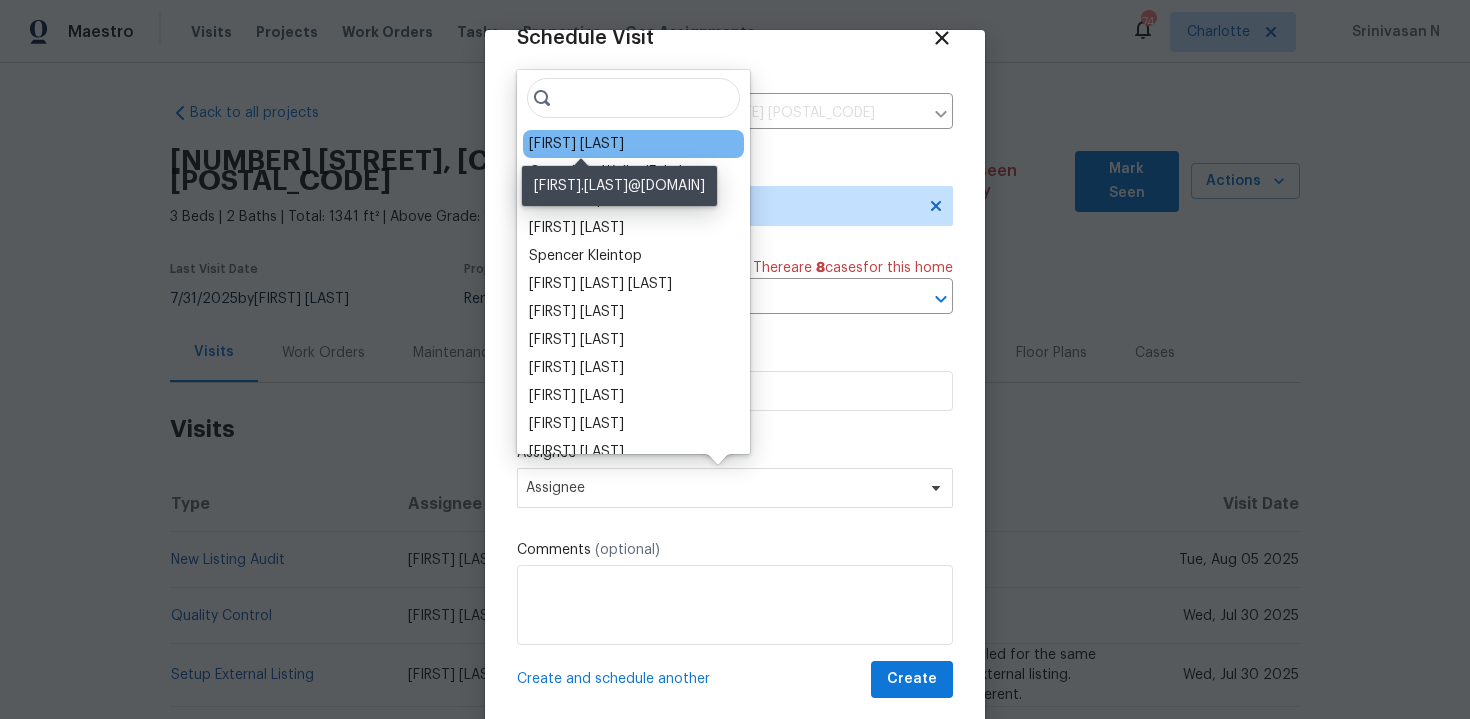 click on "Todd Jorgenson" at bounding box center [576, 144] 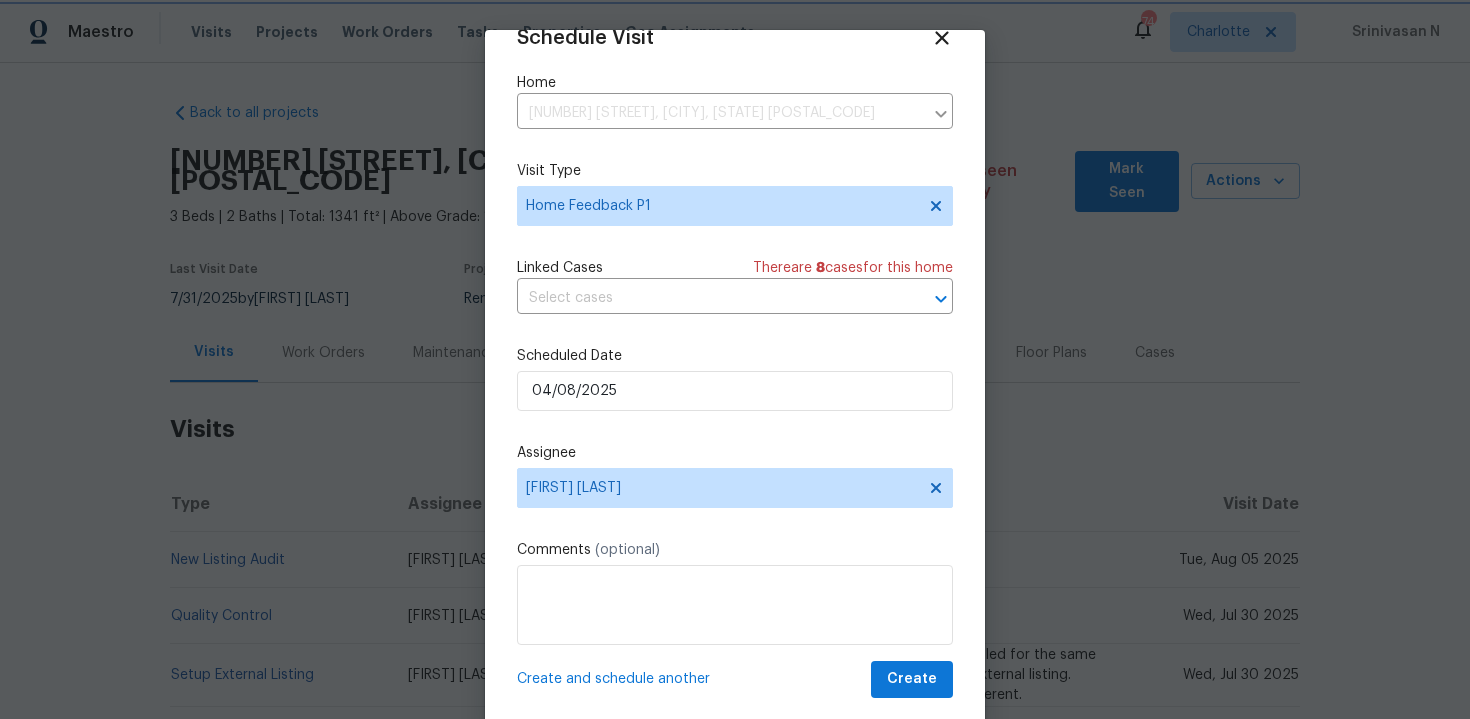scroll, scrollTop: 41, scrollLeft: 0, axis: vertical 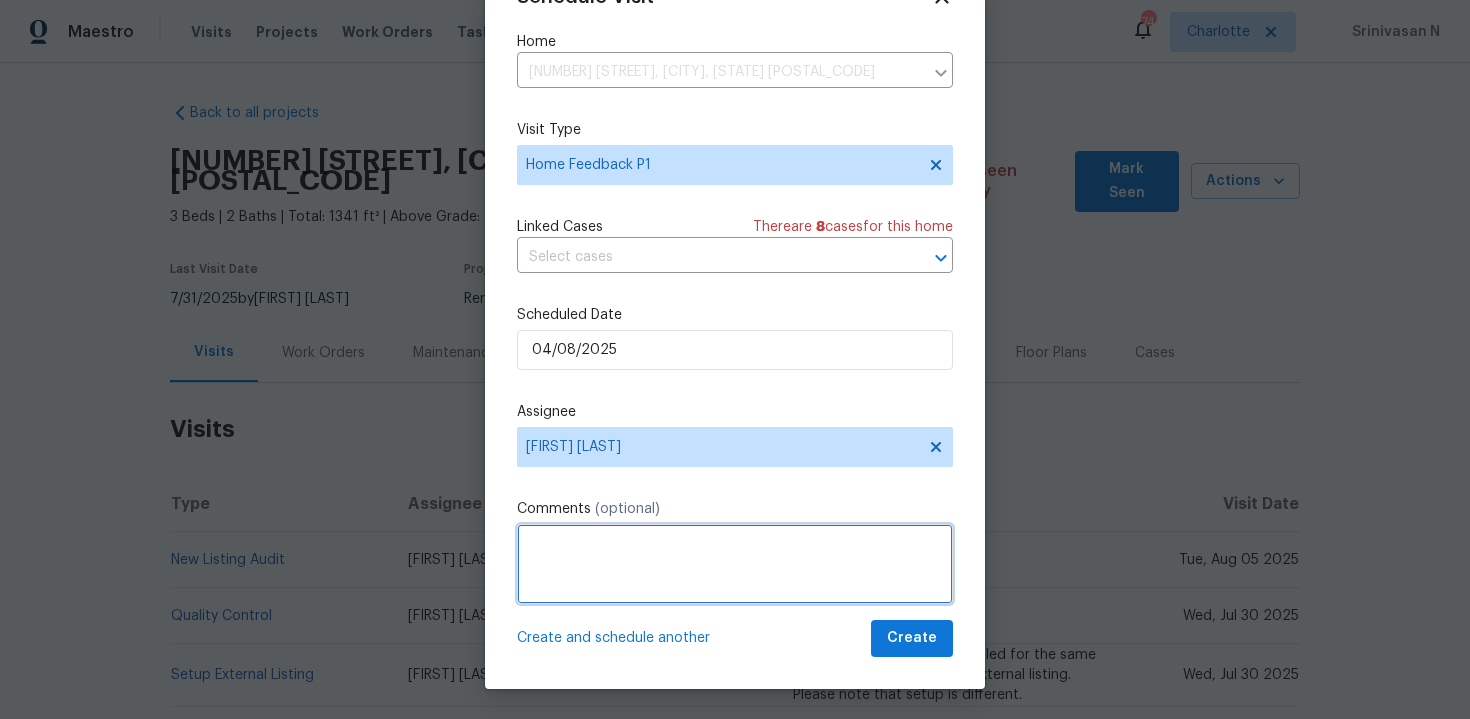 click at bounding box center [735, 564] 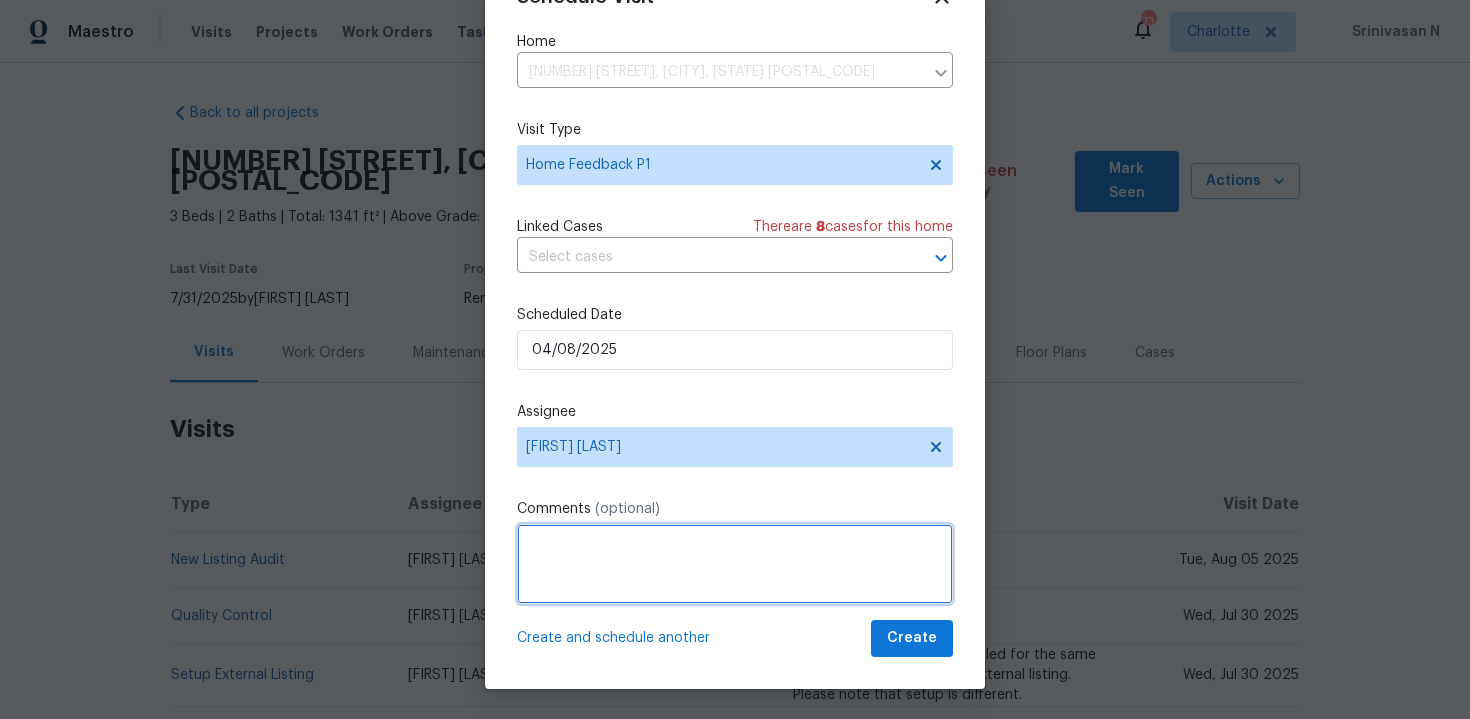 click at bounding box center (735, 564) 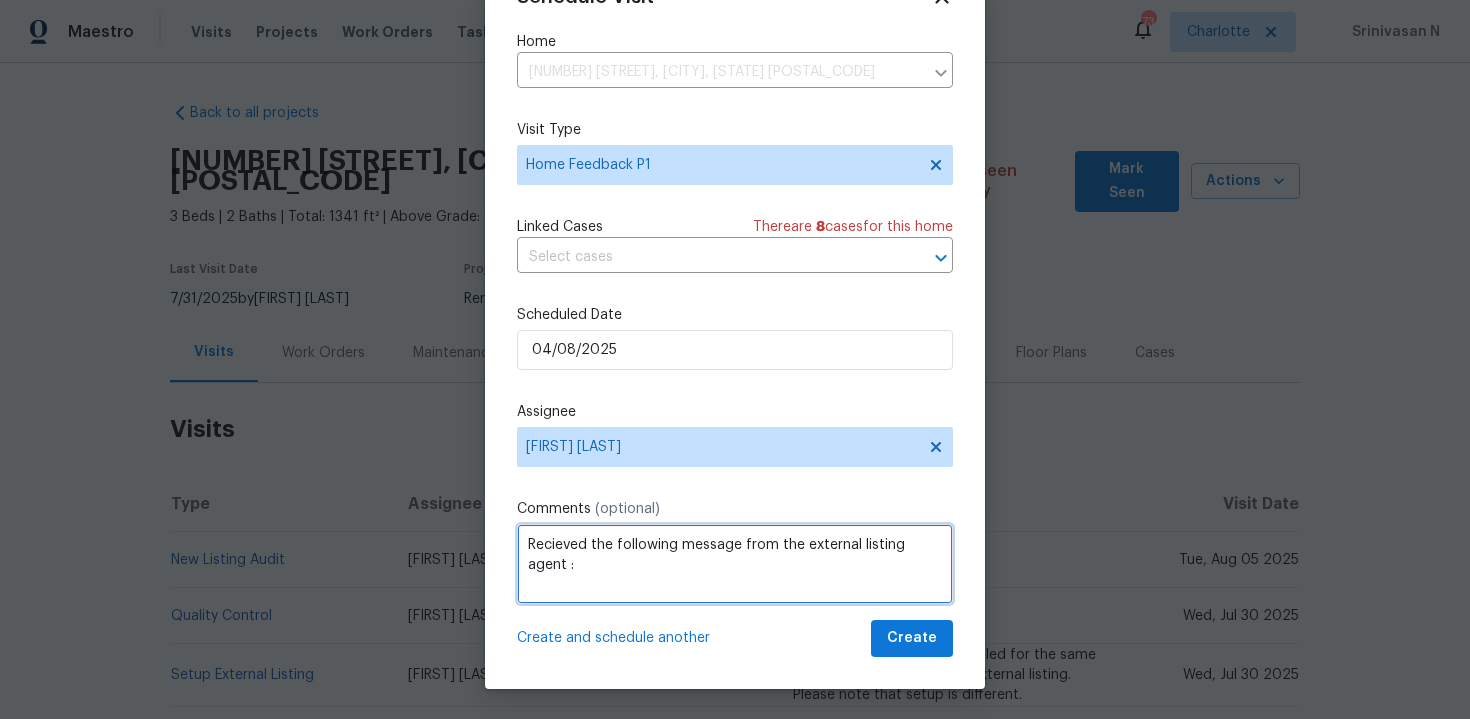 paste on "Hi. I have a couple issues here. Some are pressing and need to be addressed before I list. -HVAC is inoperable. 85 degrees inside (early AM, and 86 outside) set to 74. Inside fan is trying to run but condenser isn’t moving. Leak is matster bath sink. Baby roaches in 2nd bath, electrical outlet outside back door not secure. There is some type of electrical. (Possibly phone line?) balled up in backyard tree. Whatever it is, is still connected to the pole. Weird leak from loose vent in an eve in backyard (no rain recently) I have this on institutional delay for now. Definitely can’t list without operable hvac." 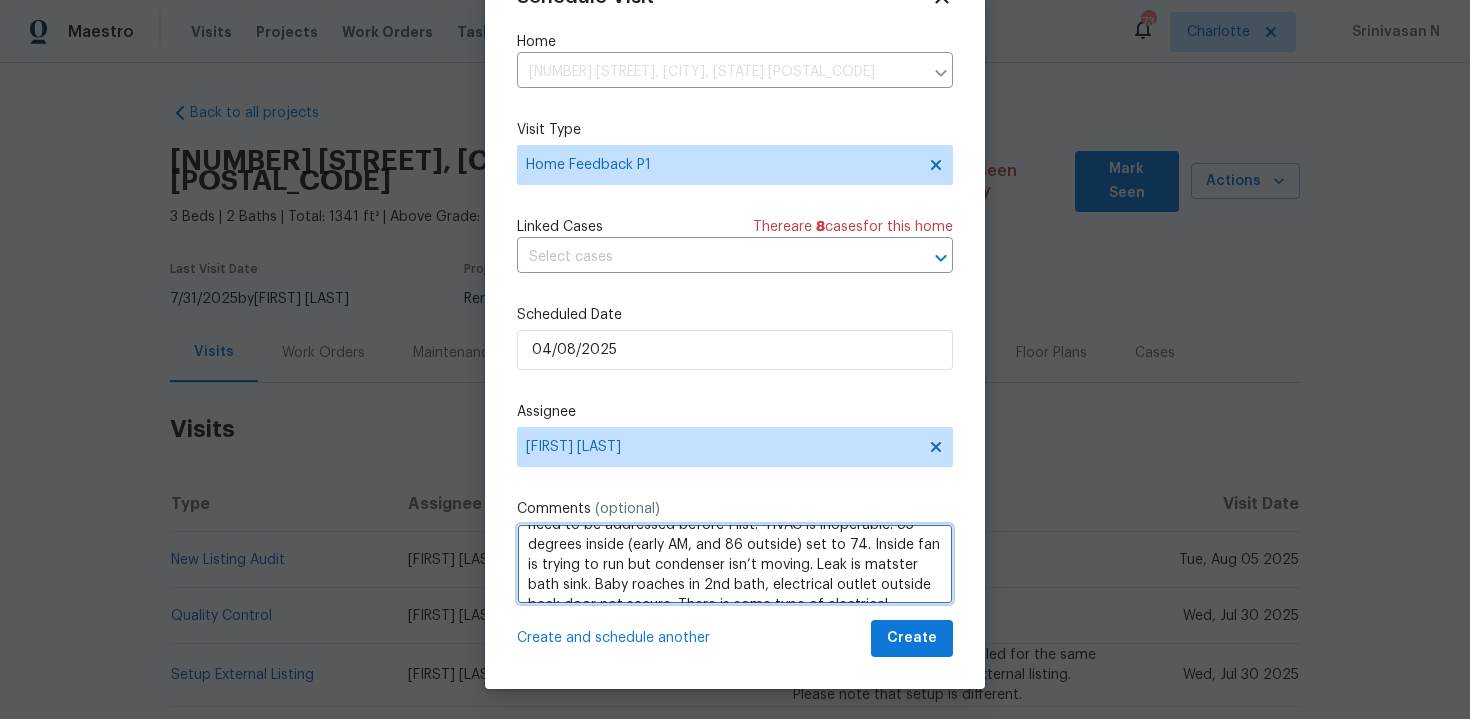 scroll, scrollTop: 0, scrollLeft: 0, axis: both 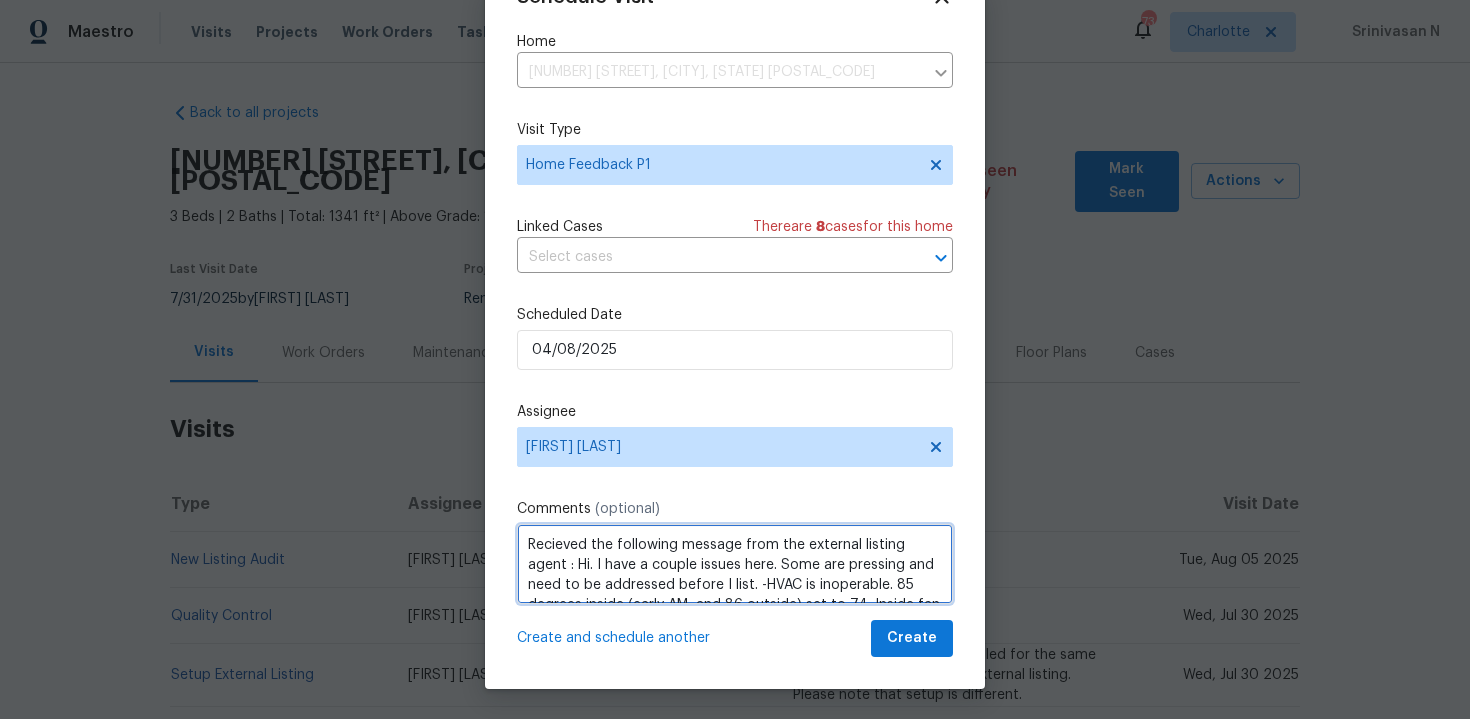 click on "Recieved the following message from the external listing agent : Hi. I have a couple issues here. Some are pressing and need to be addressed before I list. -HVAC is inoperable. 85 degrees inside (early AM, and 86 outside) set to 74. Inside fan is trying to run but condenser isn’t moving. Leak is matster bath sink. Baby roaches in 2nd bath, electrical outlet outside back door not secure. There is some type of electrical. (Possibly phone line?) balled up in backyard tree. Whatever it is, is still connected to the pole. Weird leak from loose vent in an eve in backyard (no rain recently) I have this on institutional delay for now. Definitely can’t list without operable hvac." at bounding box center [735, 564] 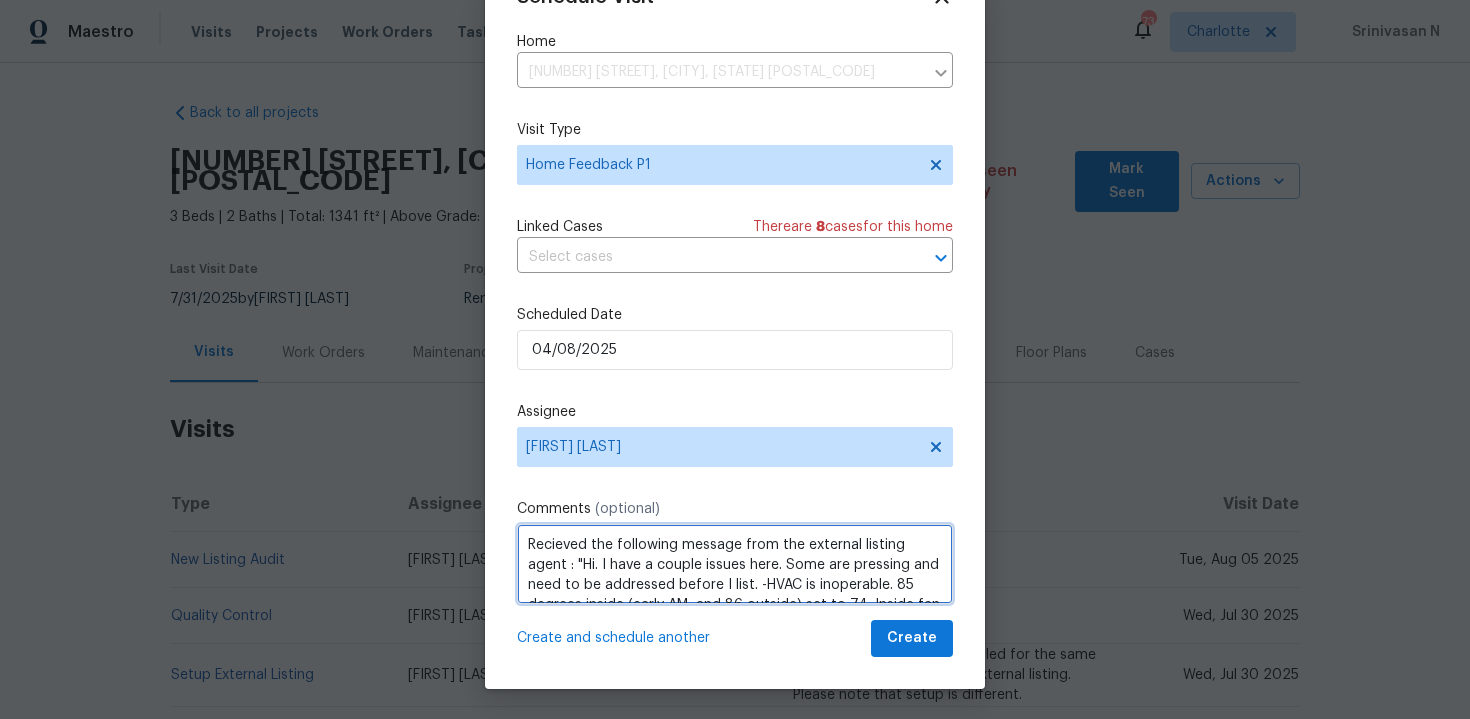 scroll, scrollTop: 162, scrollLeft: 0, axis: vertical 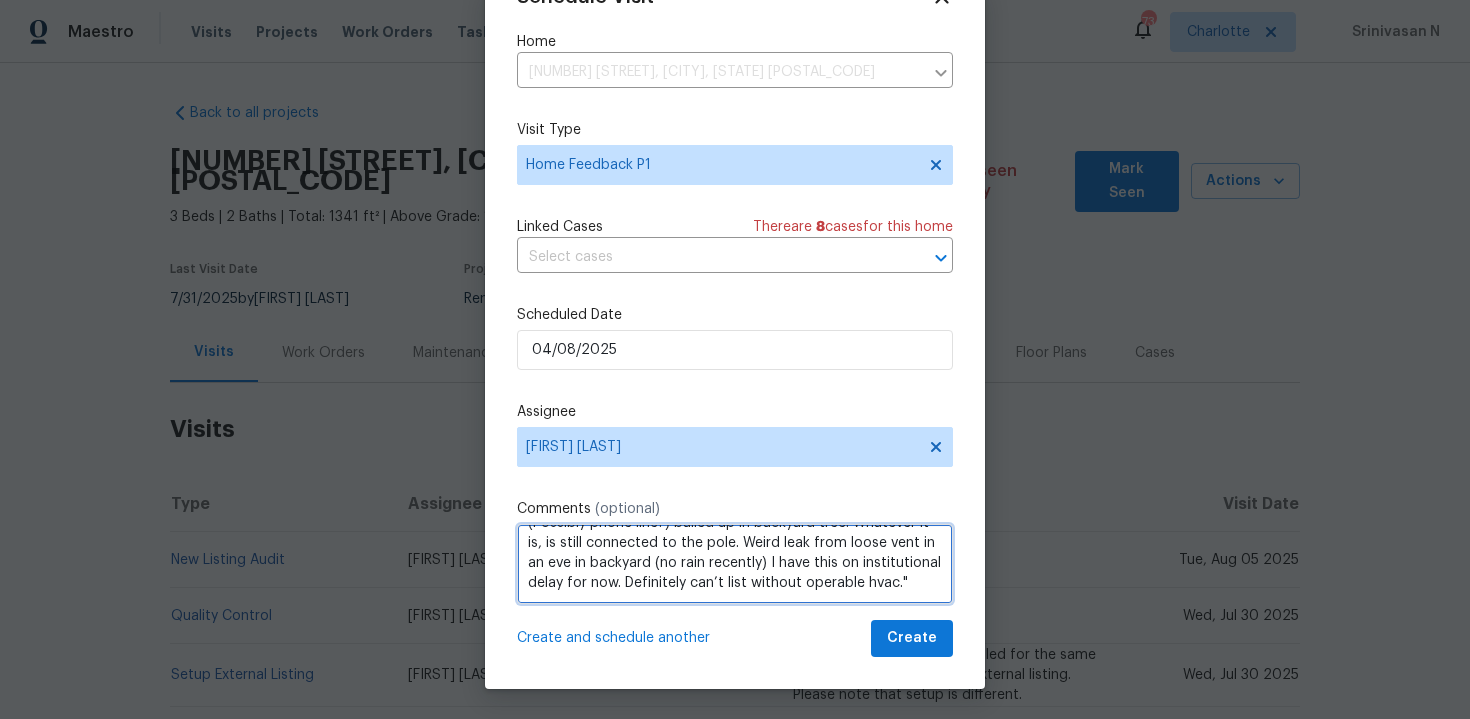 click on "Recieved the following message from the external listing agent : "Hi. I have a couple issues here. Some are pressing and need to be addressed before I list. -HVAC is inoperable. 85 degrees inside (early AM, and 86 outside) set to 74. Inside fan is trying to run but condenser isn’t moving. Leak is matster bath sink. Baby roaches in 2nd bath, electrical outlet outside back door not secure. There is some type of electrical. (Possibly phone line?) balled up in backyard tree. Whatever it is, is still connected to the pole. Weird leak from loose vent in an eve in backyard (no rain recently) I have this on institutional delay for now. Definitely can’t list without operable hvac." at bounding box center [735, 564] 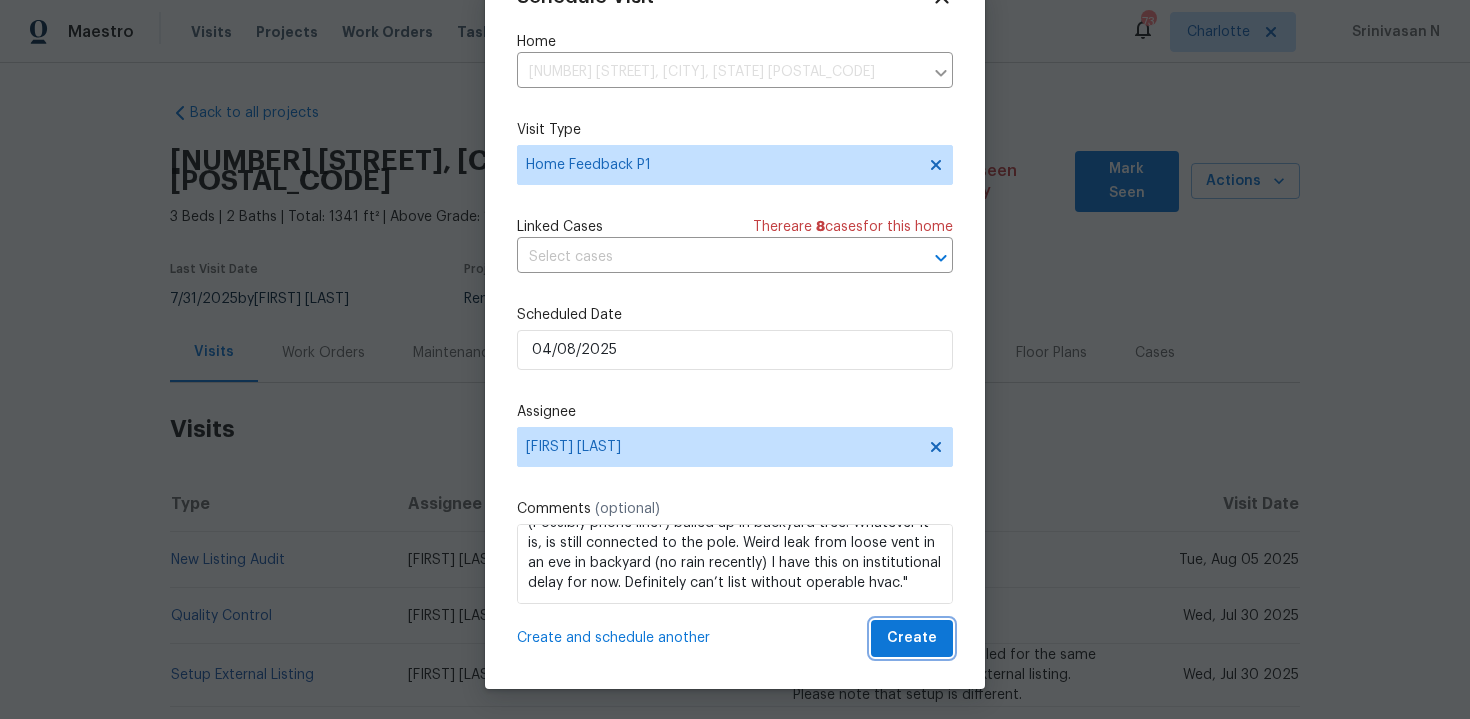 click on "Create" at bounding box center [912, 638] 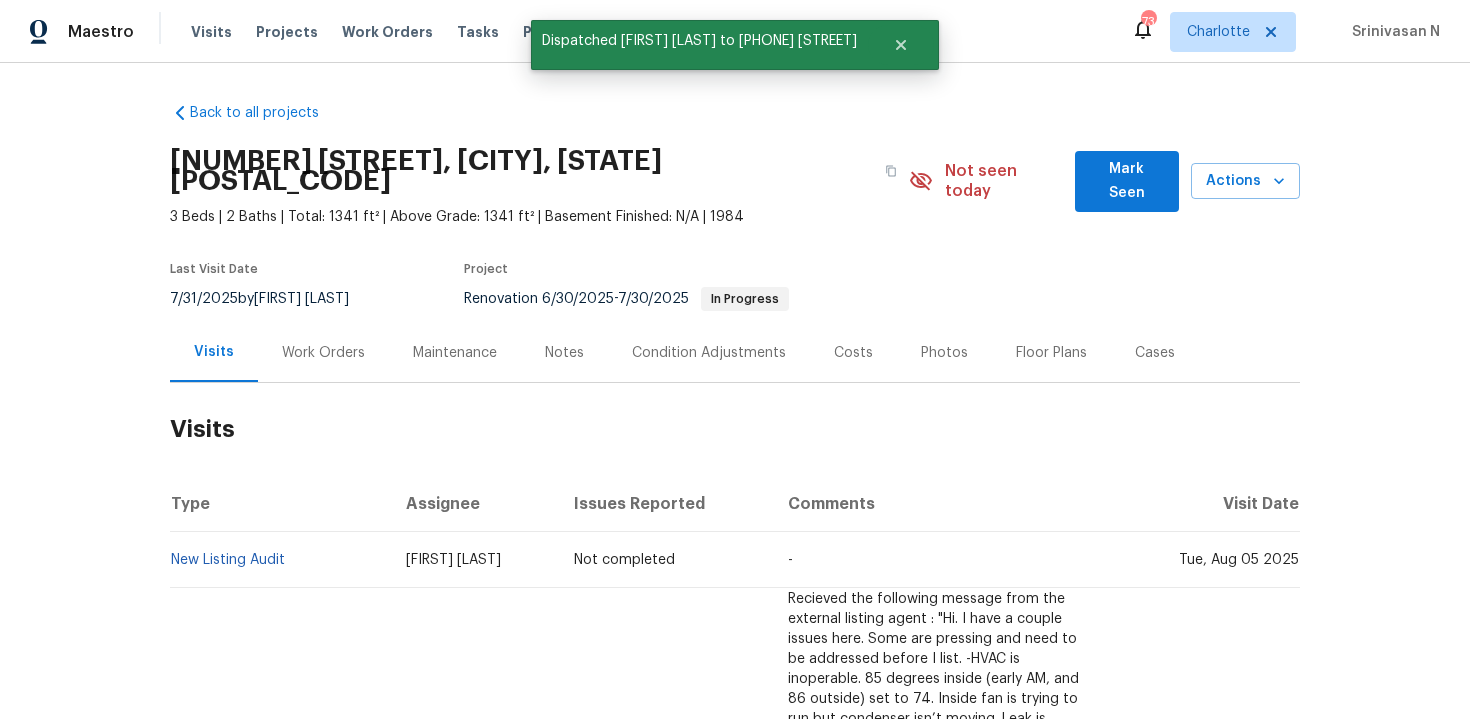 scroll, scrollTop: 0, scrollLeft: 0, axis: both 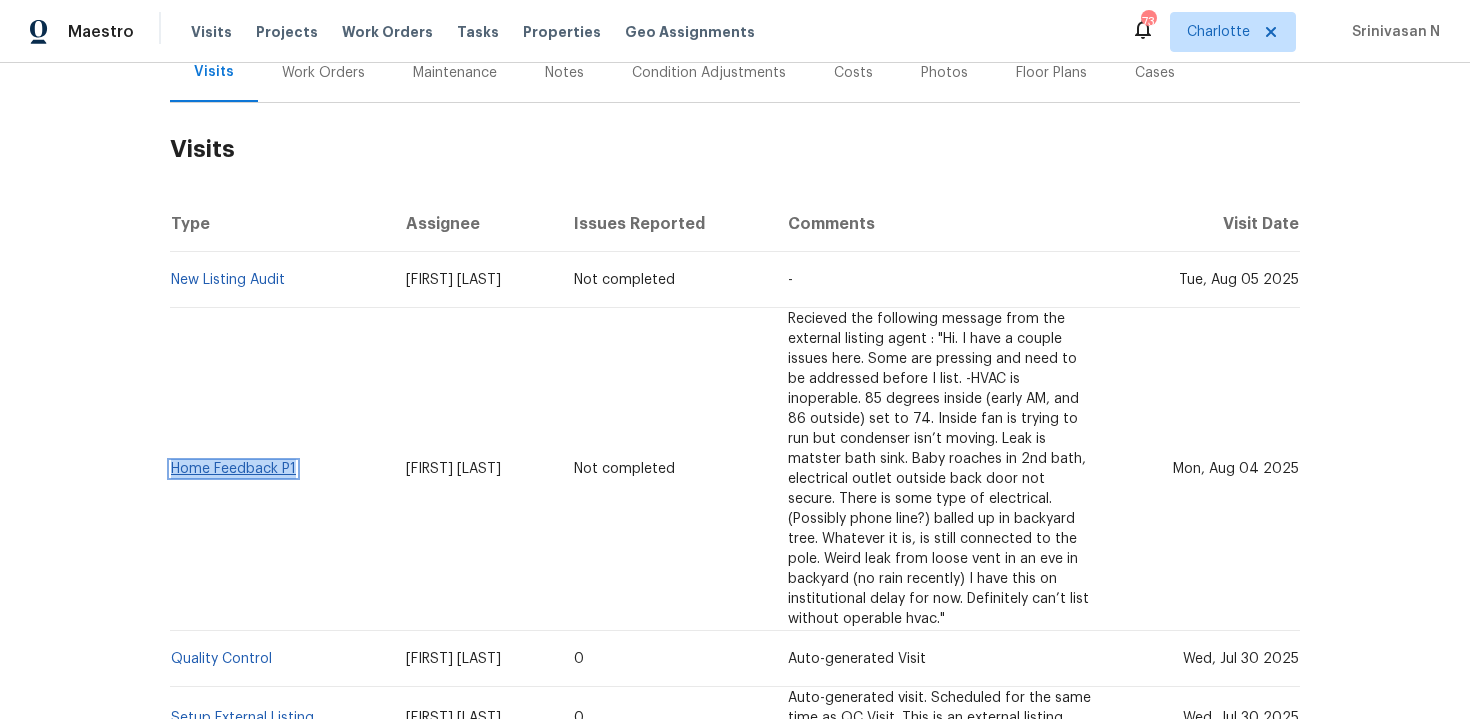 copy on "Home Feedback P1" 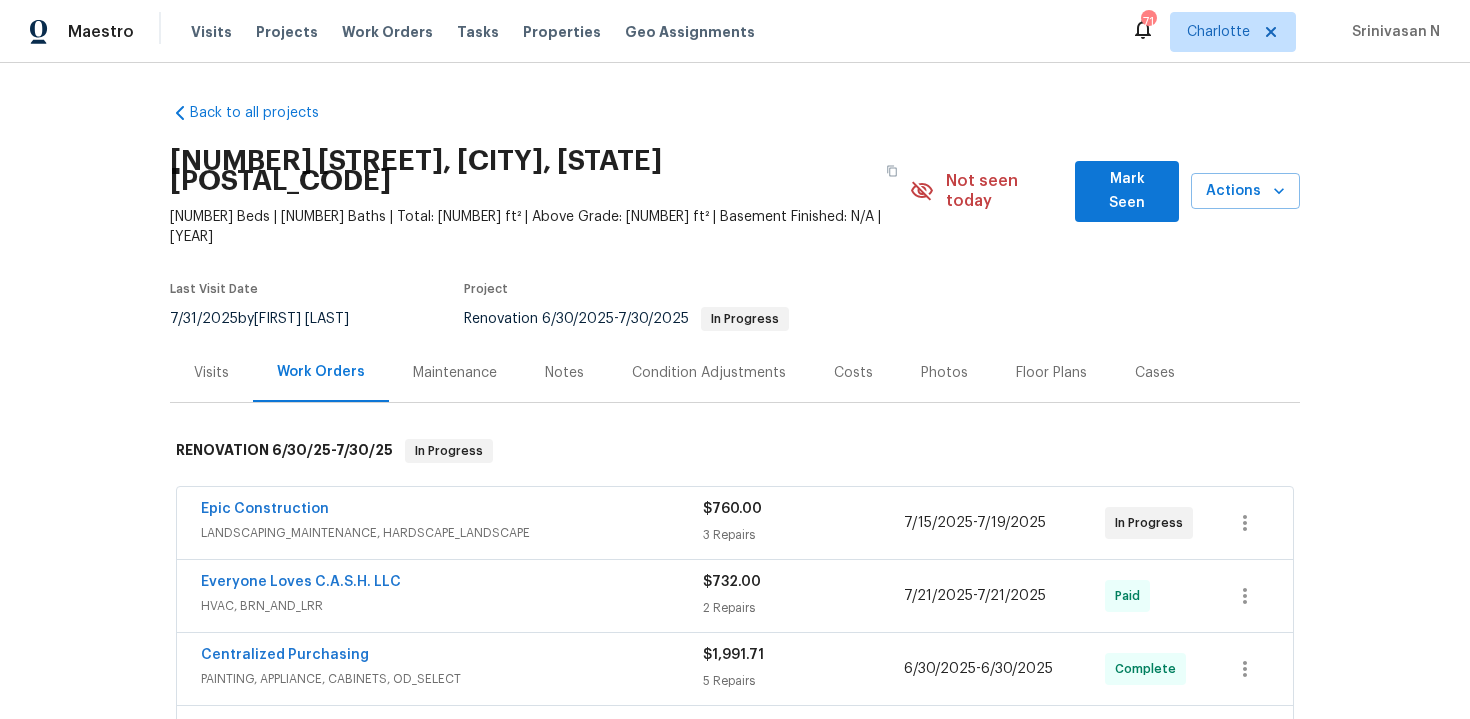 scroll, scrollTop: 0, scrollLeft: 0, axis: both 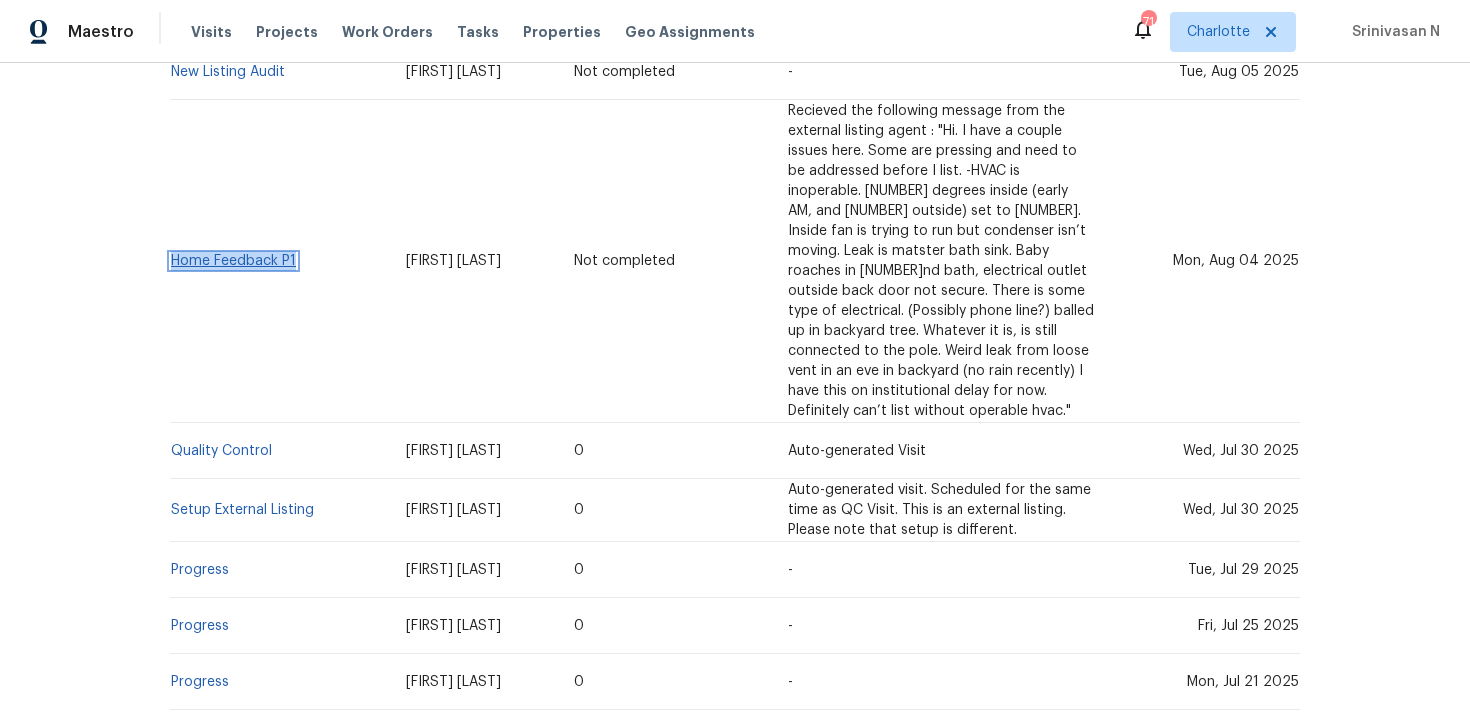 copy on "Home Feedback P1" 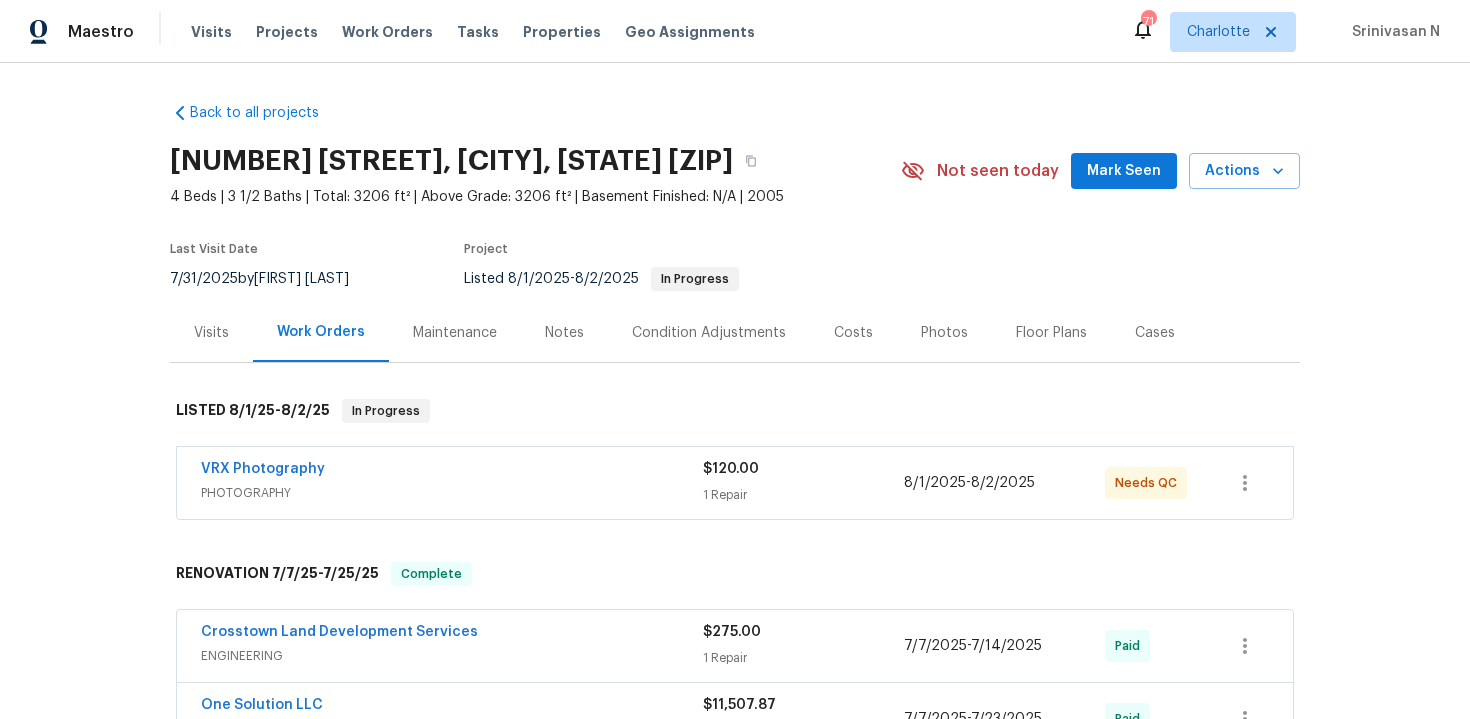 scroll, scrollTop: 0, scrollLeft: 0, axis: both 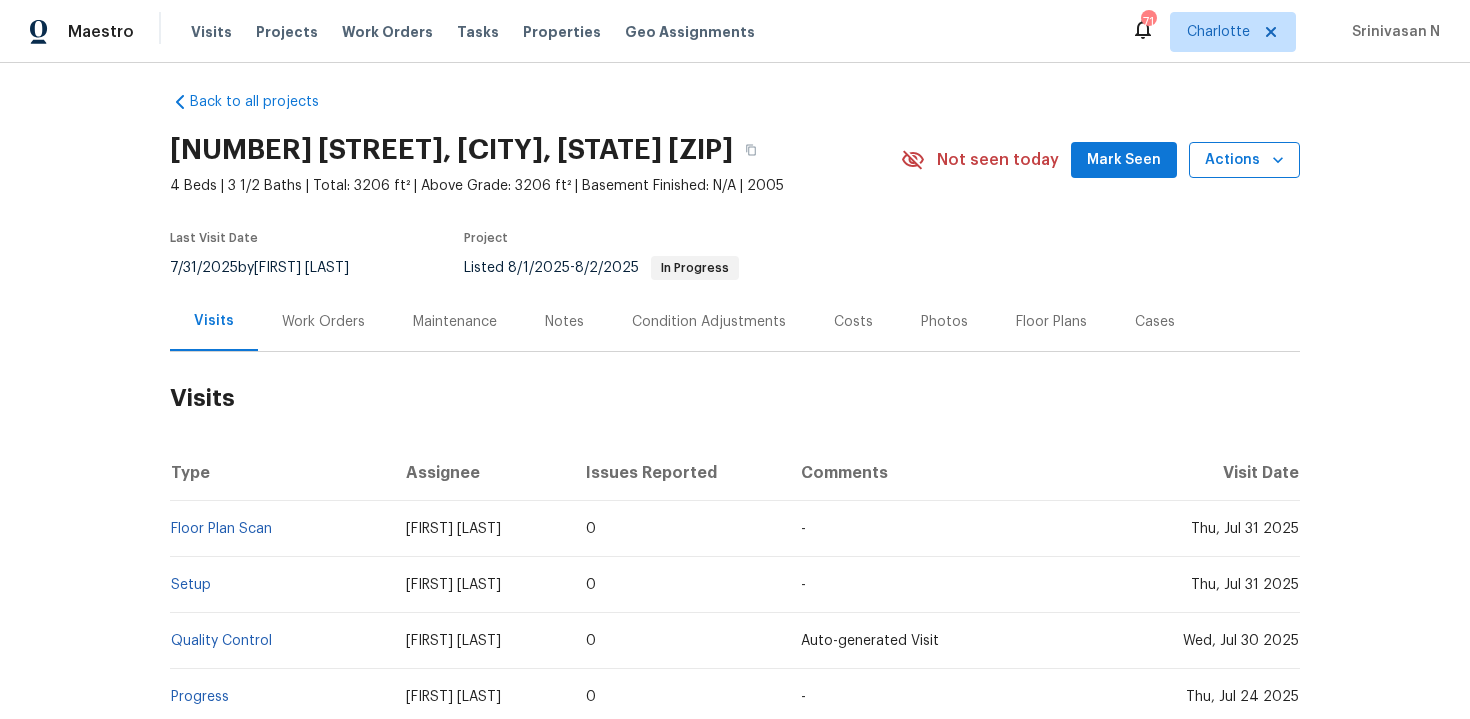 click on "Actions" at bounding box center [1244, 160] 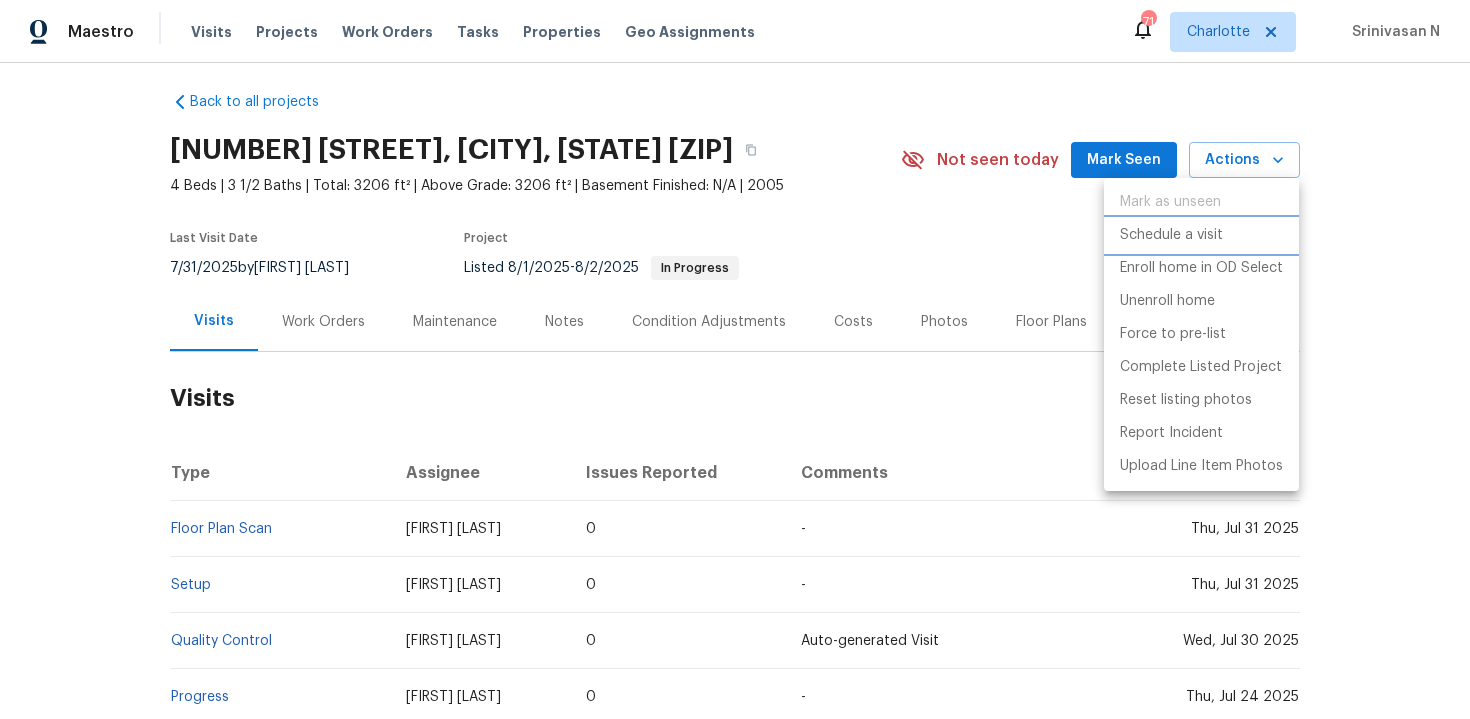 click on "Schedule a visit" at bounding box center [1171, 235] 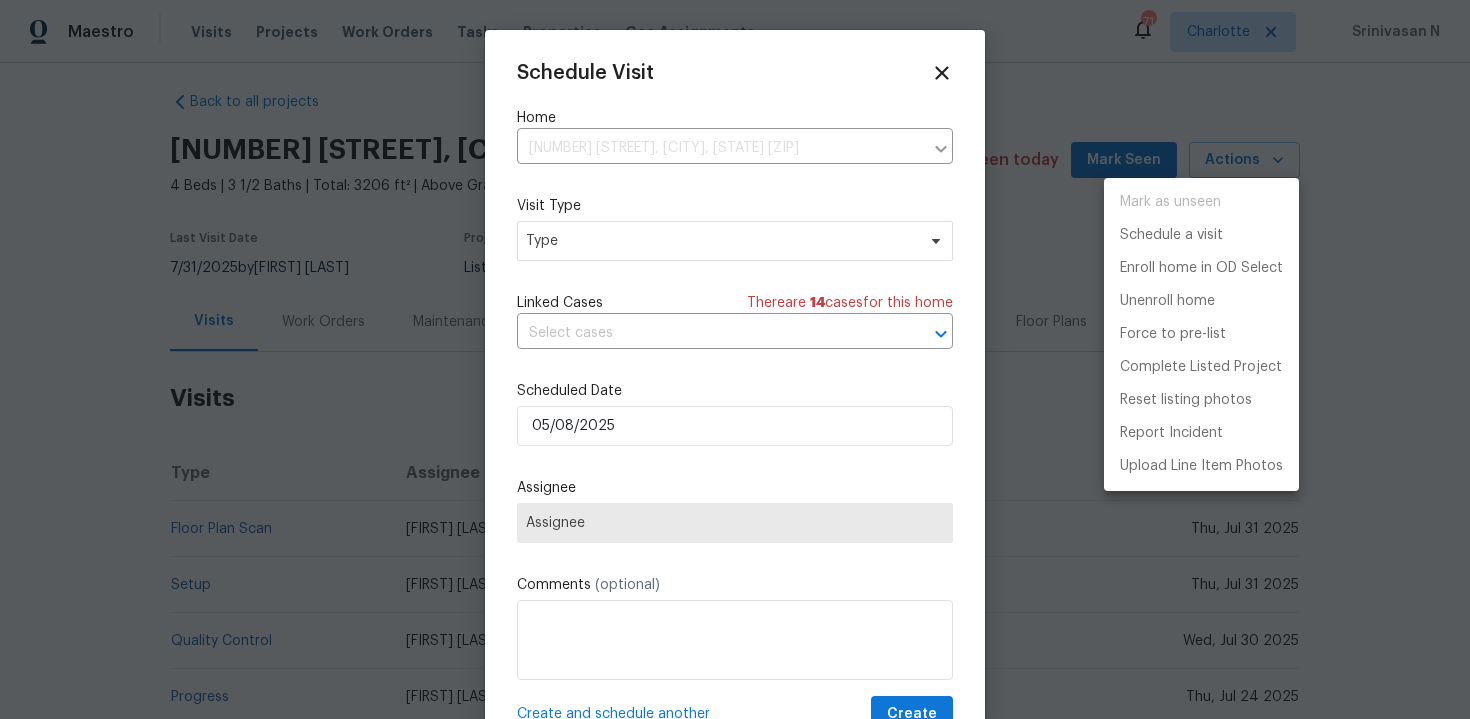 click at bounding box center (735, 359) 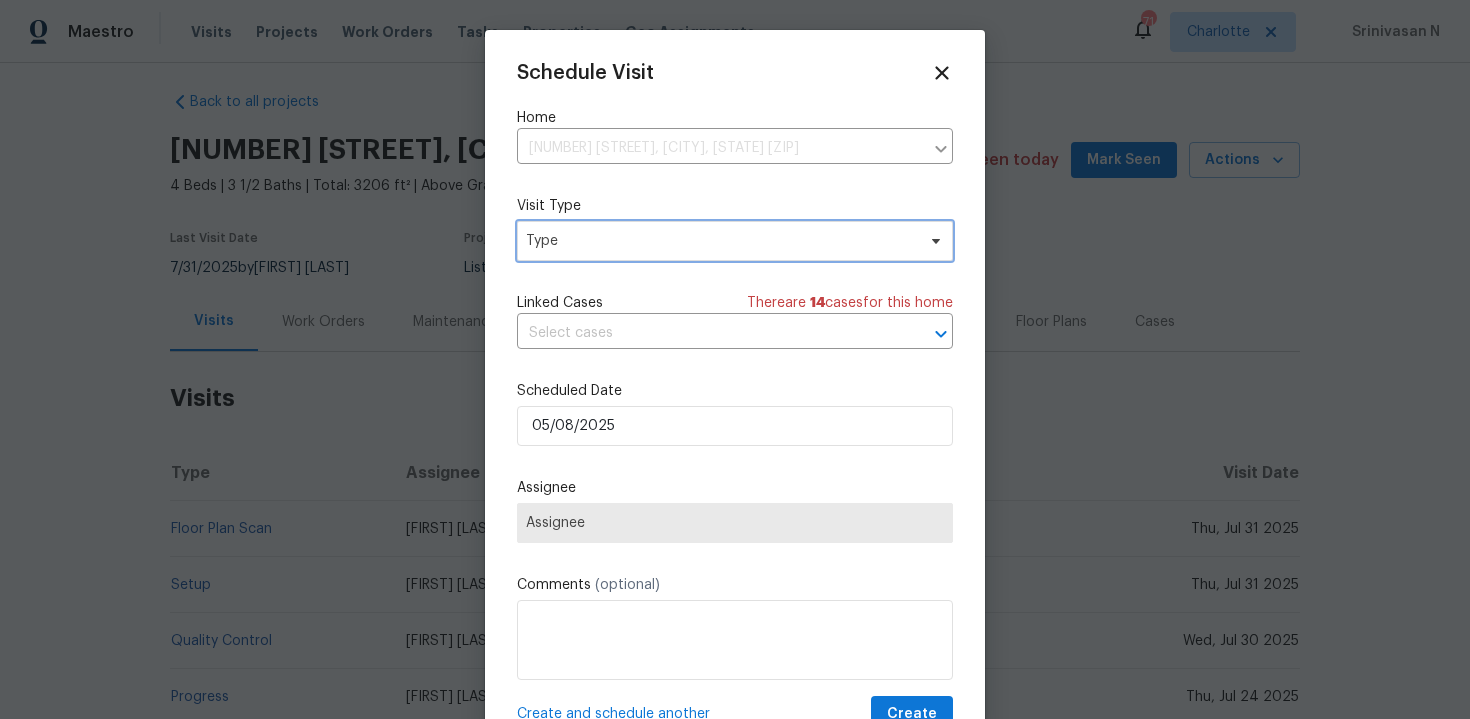 click on "Type" at bounding box center (720, 241) 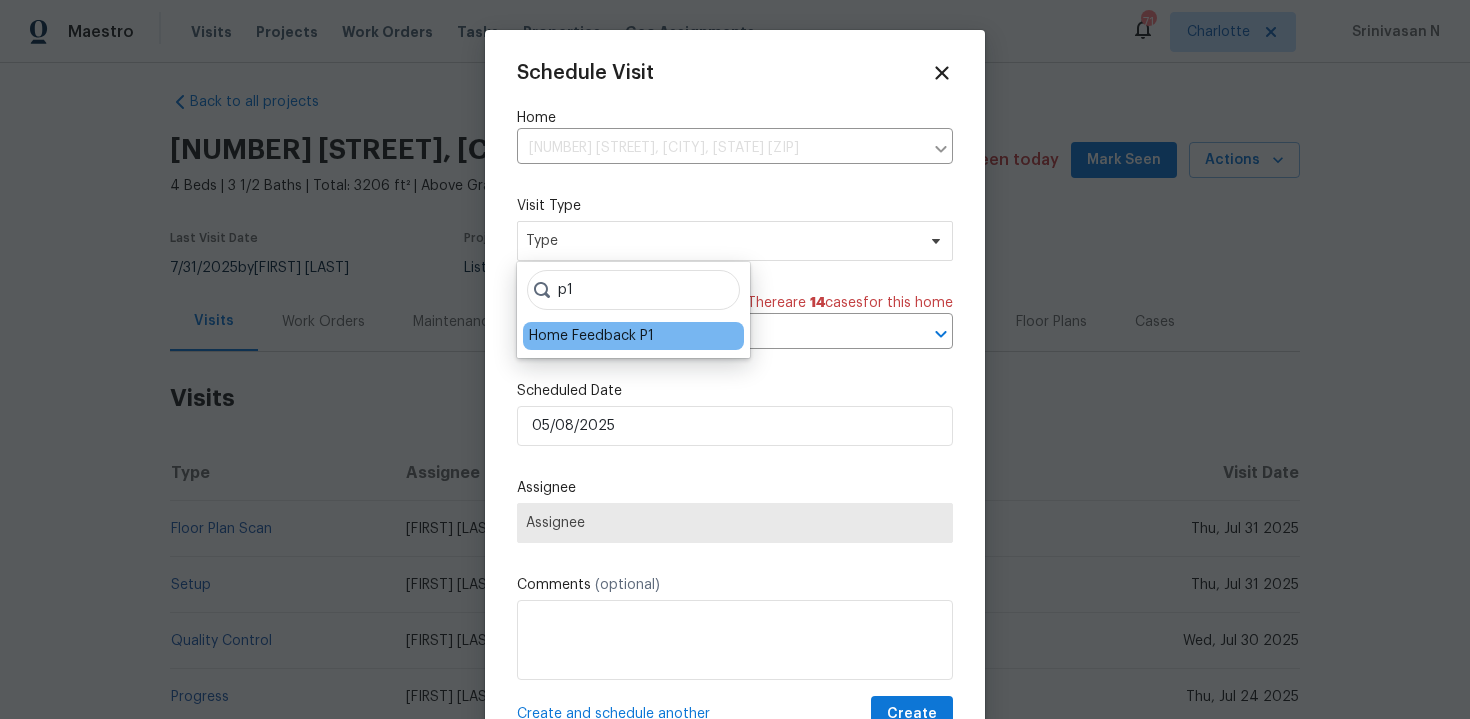 type on "p1" 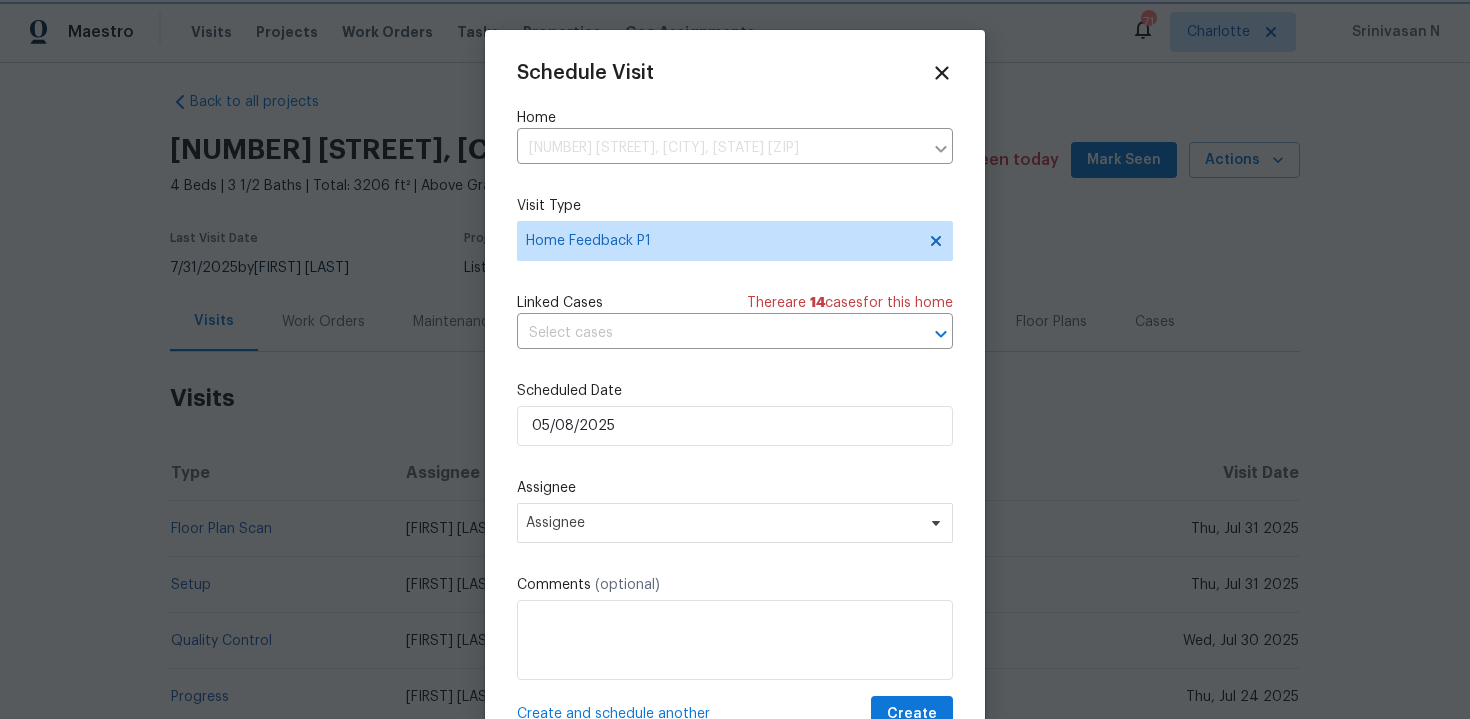 scroll, scrollTop: 36, scrollLeft: 0, axis: vertical 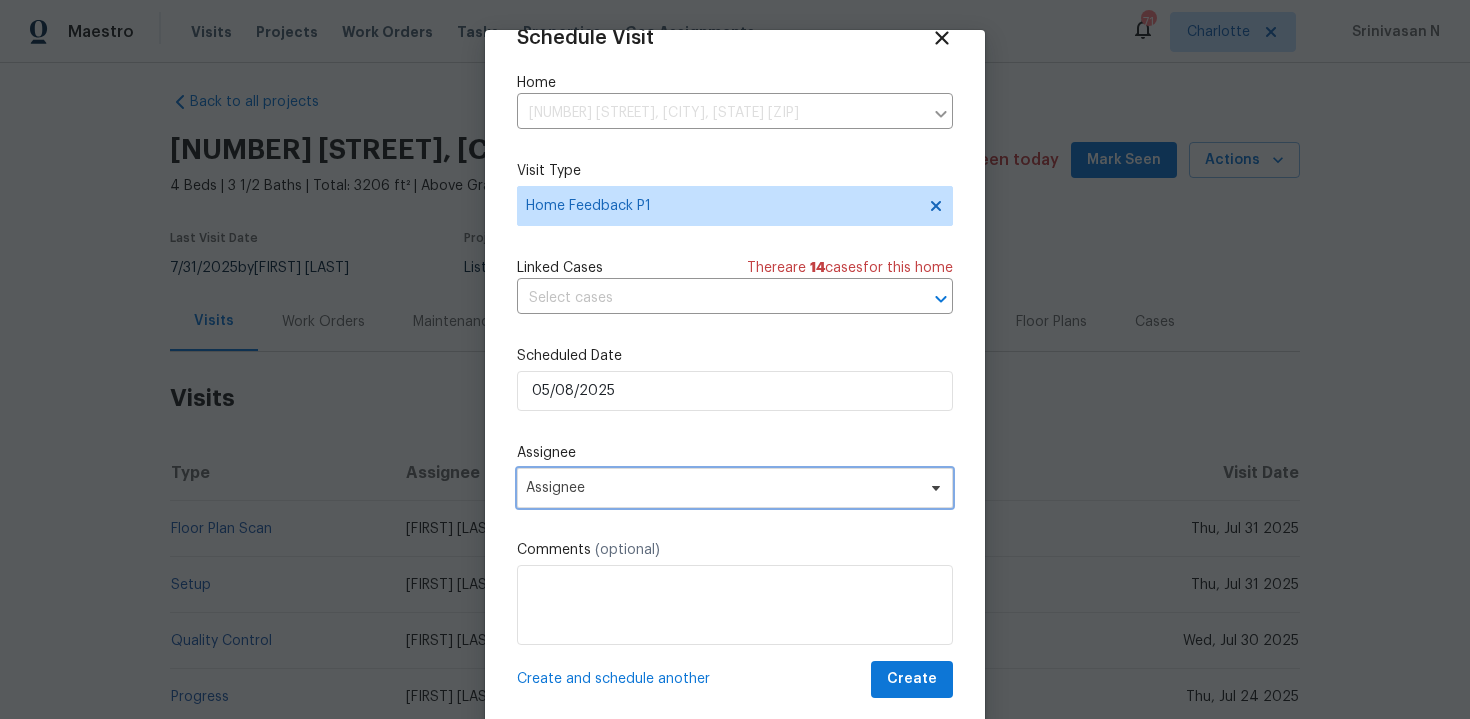 click on "Assignee" at bounding box center [735, 488] 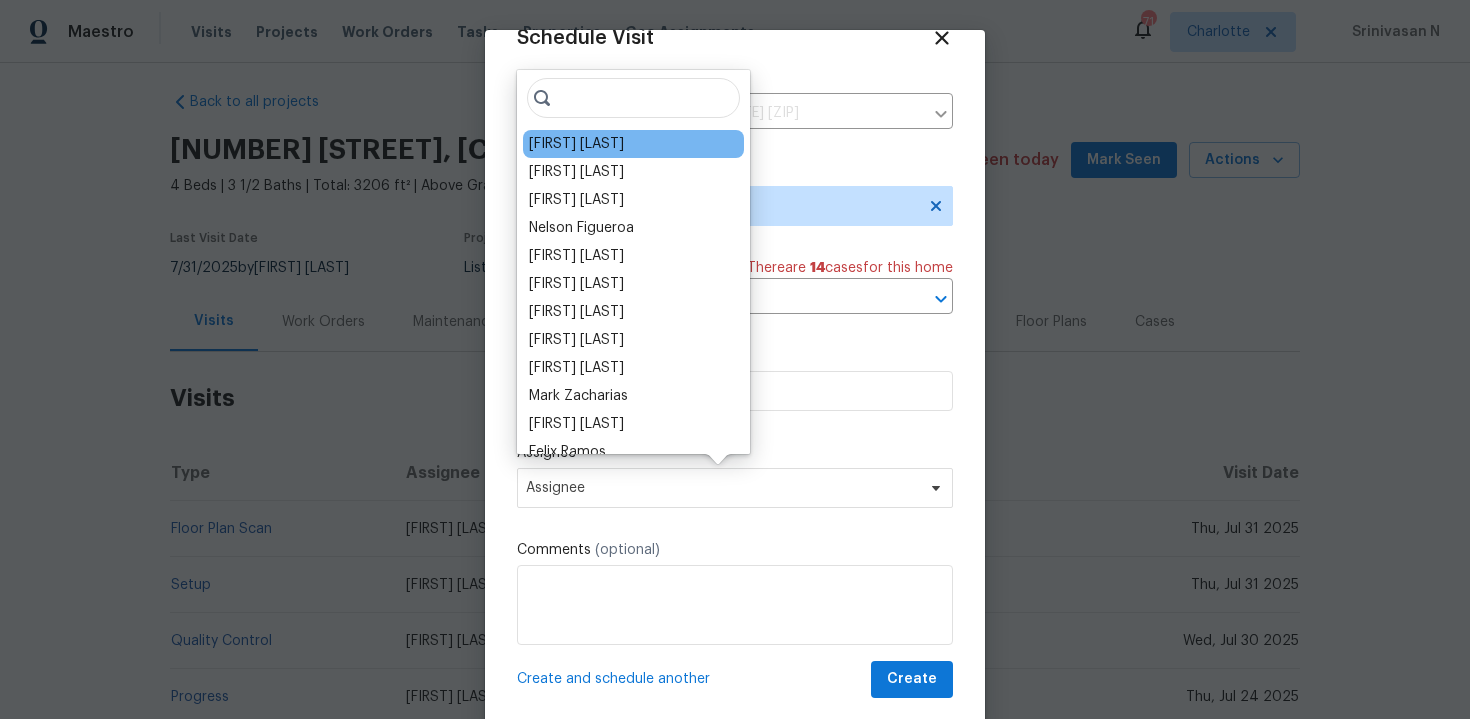 click on "[FIRST] [LAST]" at bounding box center (633, 144) 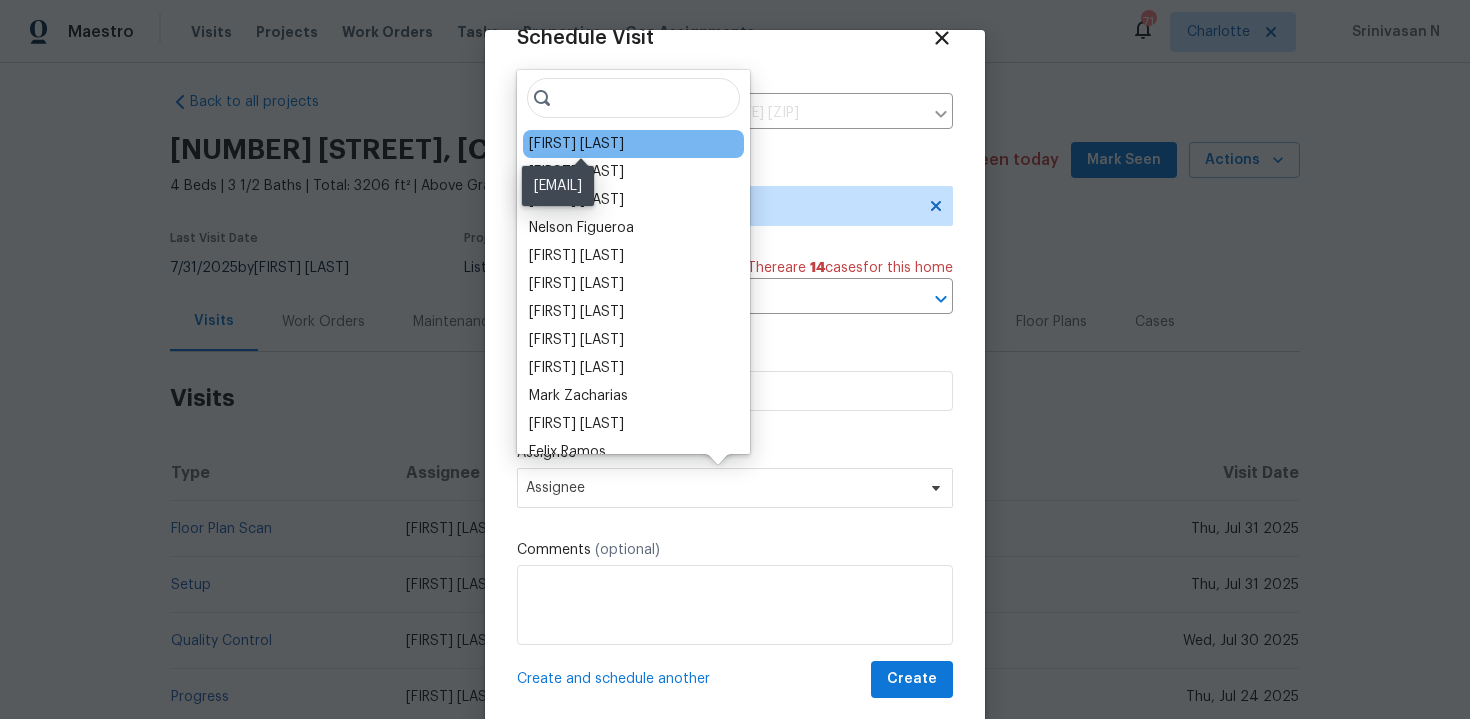 click on "[FIRST] [LAST]" at bounding box center [576, 144] 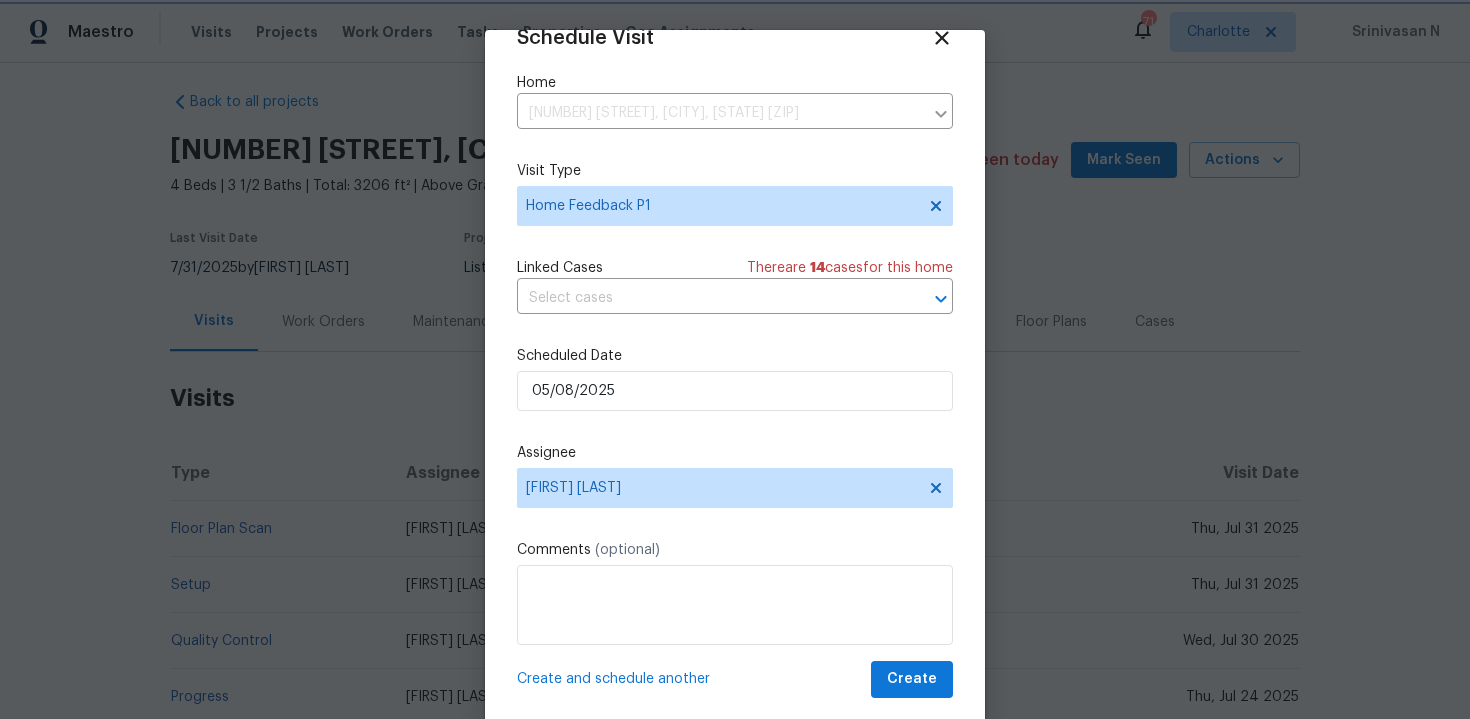 scroll, scrollTop: 41, scrollLeft: 0, axis: vertical 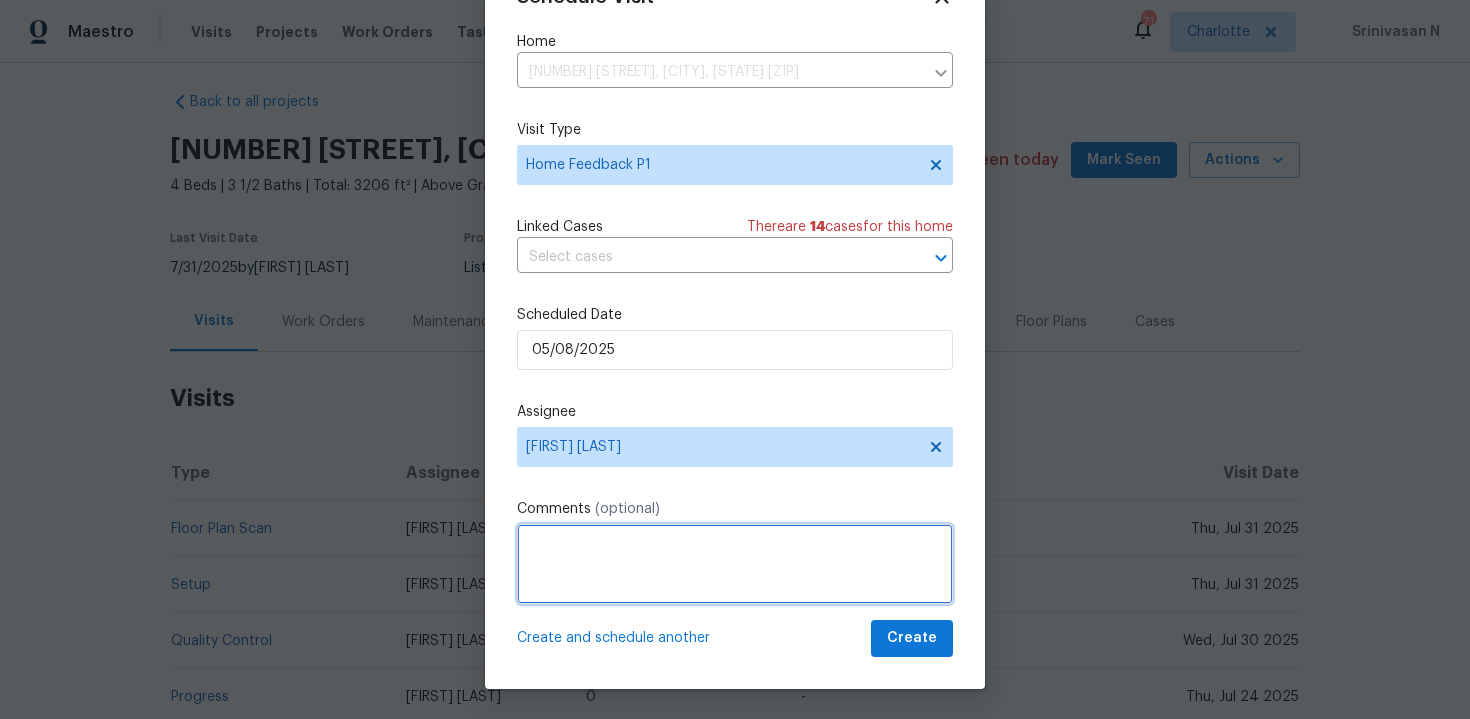 click at bounding box center [735, 564] 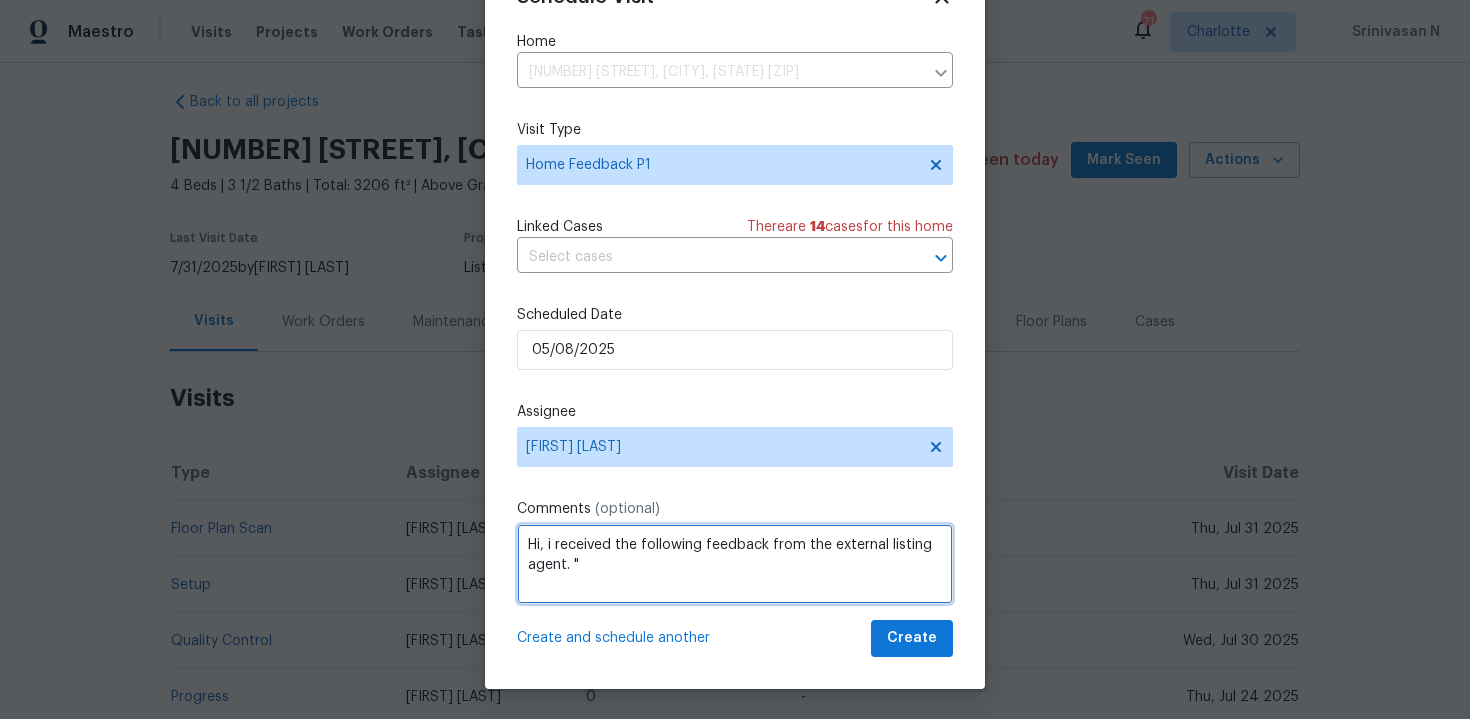paste on "Front door is very hard to secure with Yale lock. Front/rear landscaping needs attention/refresh. Home has smell of smoke in it. Light bulbs at exterior garage are different color temperatures." 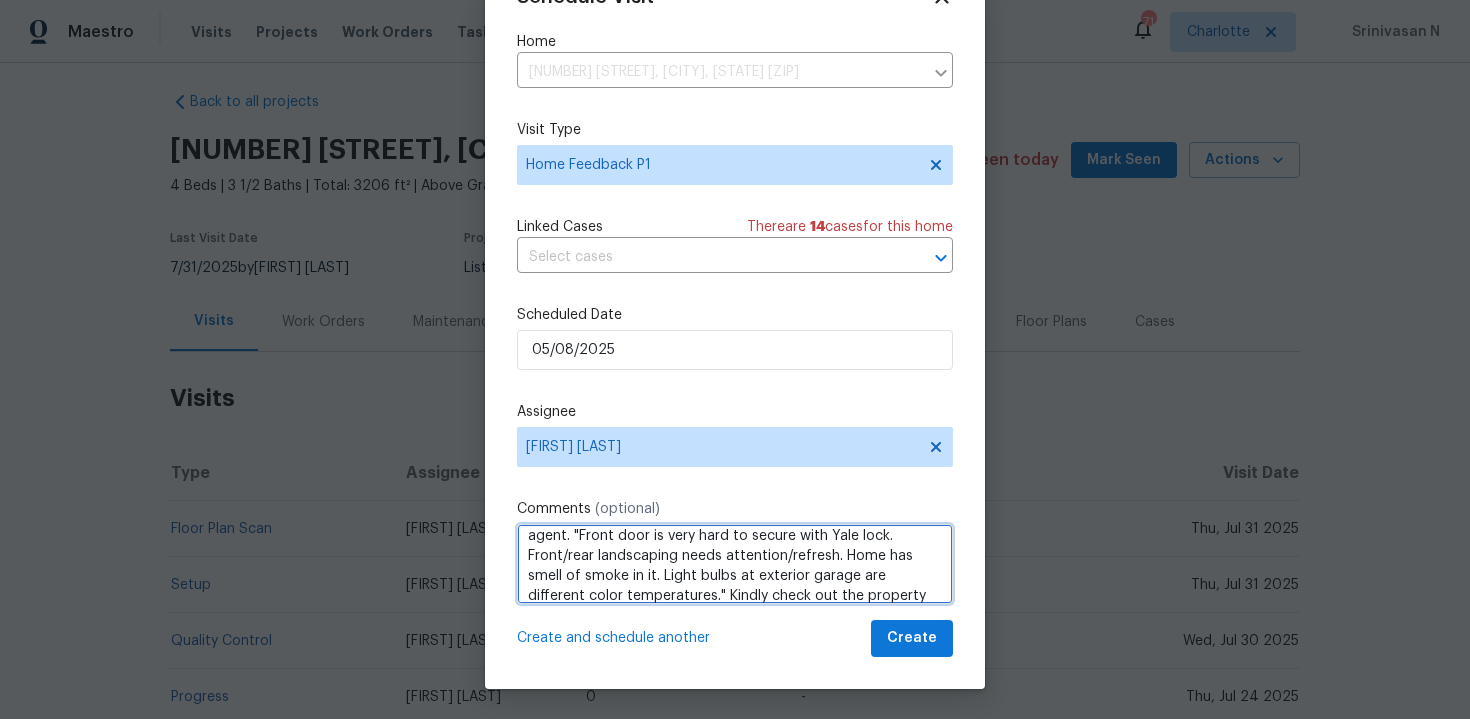 scroll, scrollTop: 49, scrollLeft: 0, axis: vertical 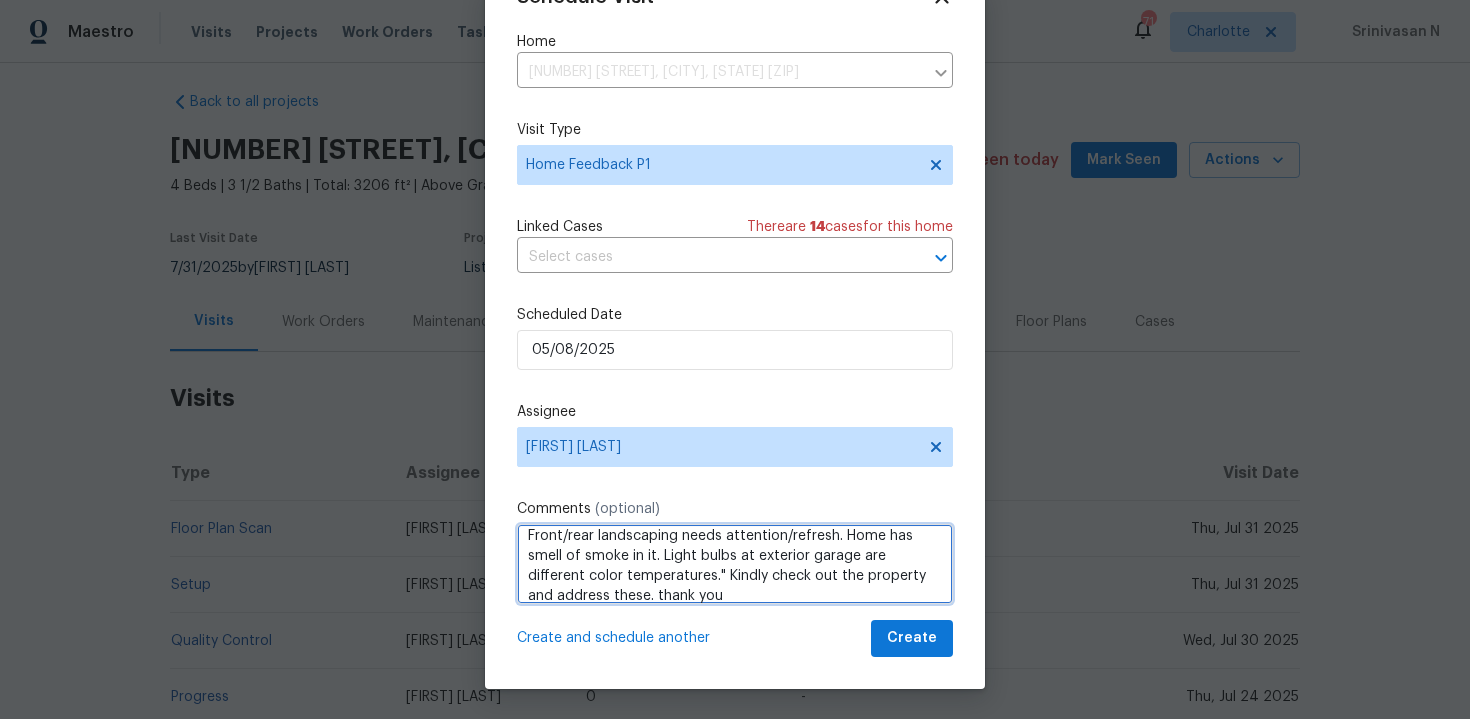 type on "Hi, i received the following feedback from the external listing agent. "Front door is very hard to secure with Yale lock. Front/rear landscaping needs attention/refresh. Home has smell of smoke in it. Light bulbs at exterior garage are different color temperatures." Kindly check out the property and address these. thank you" 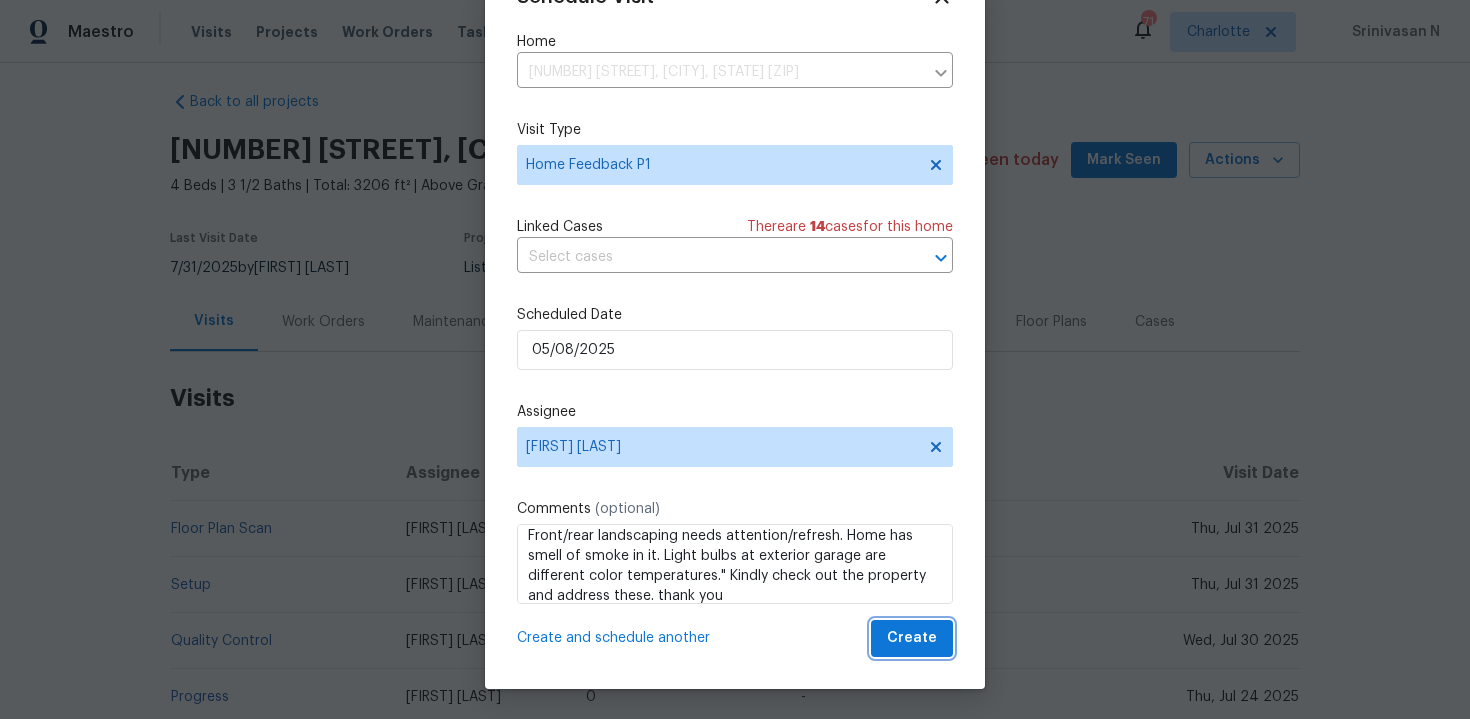 click on "Create" at bounding box center (912, 638) 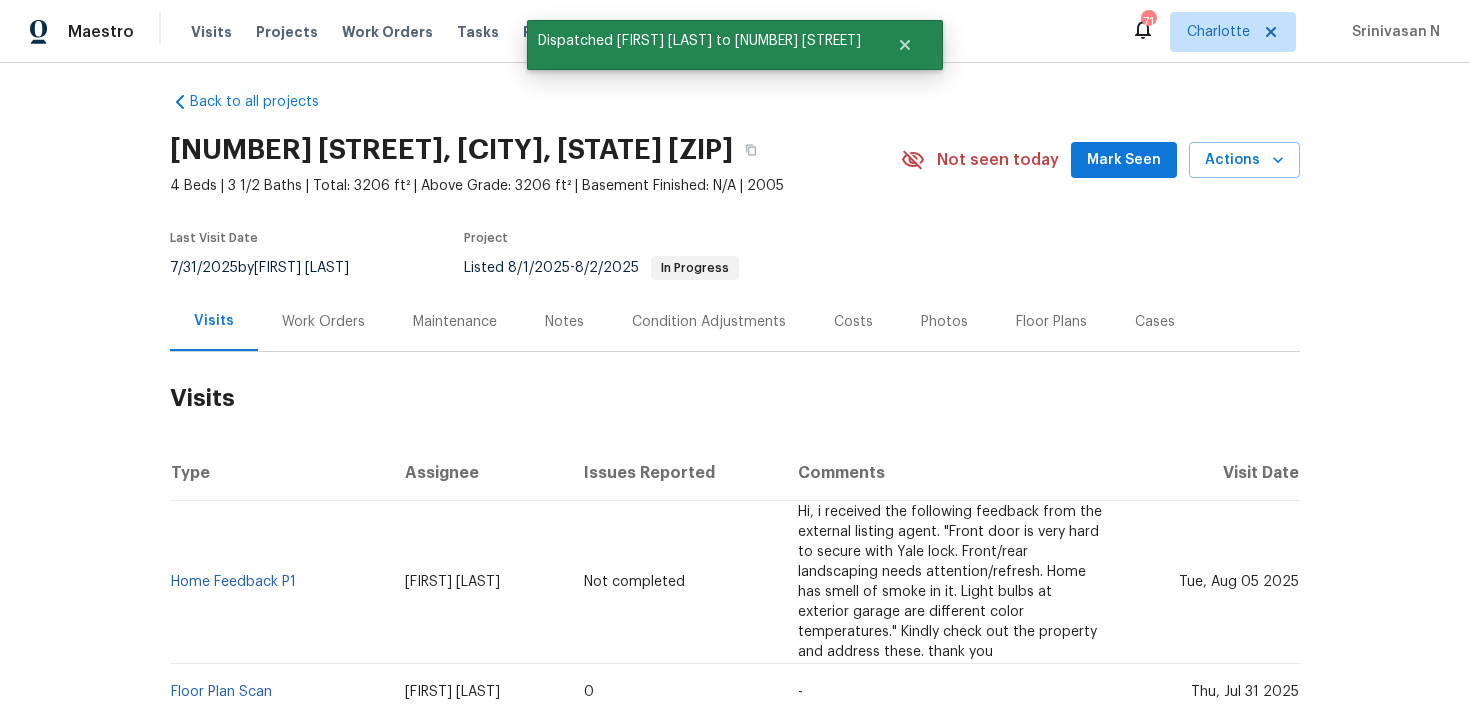 scroll, scrollTop: 0, scrollLeft: 0, axis: both 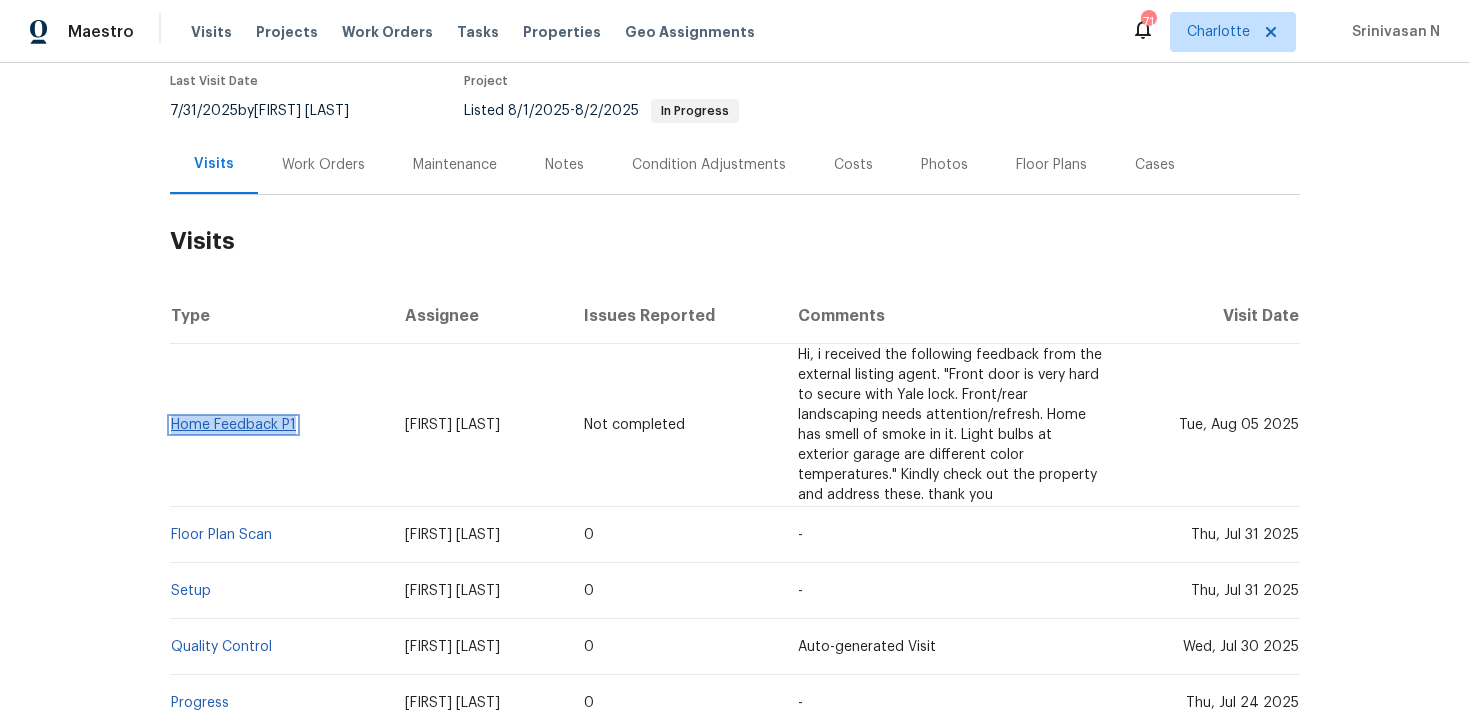 copy on "Home Feedback P1" 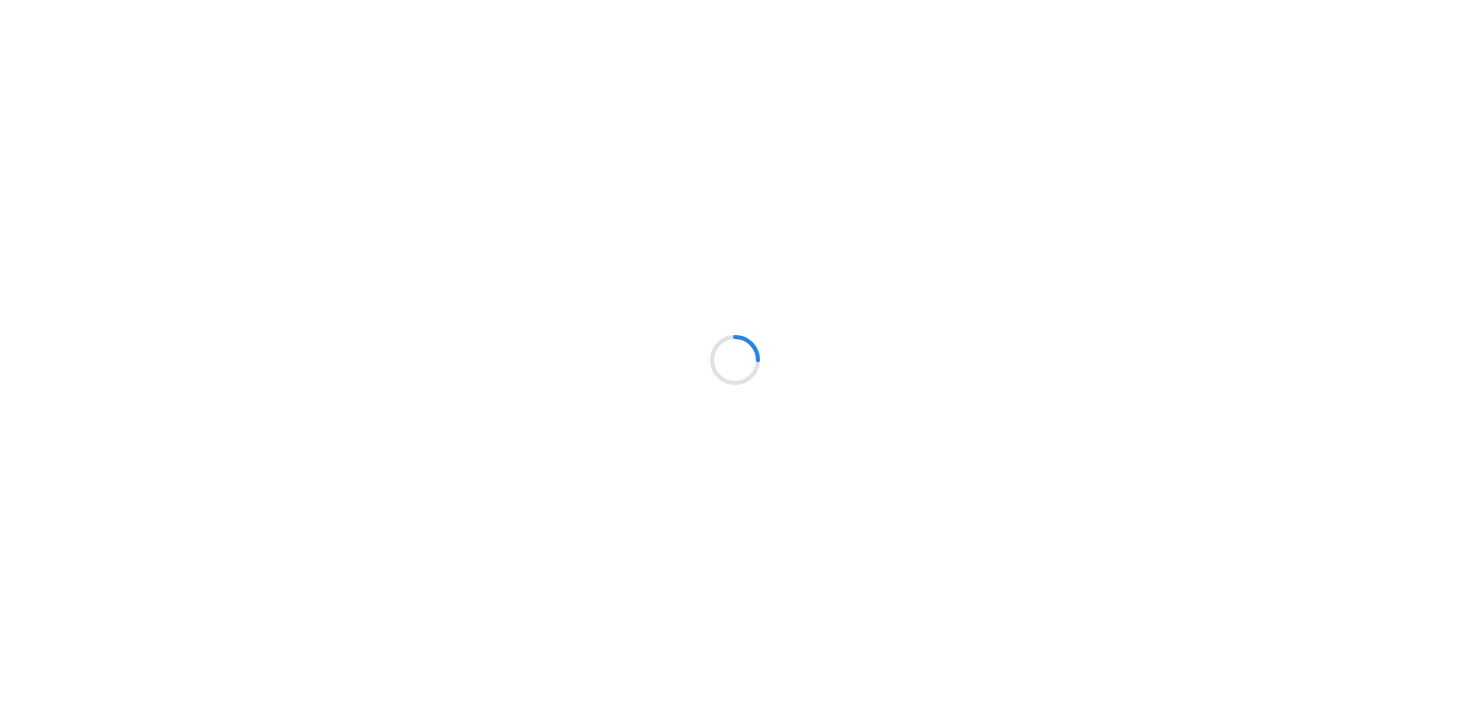 scroll, scrollTop: 0, scrollLeft: 0, axis: both 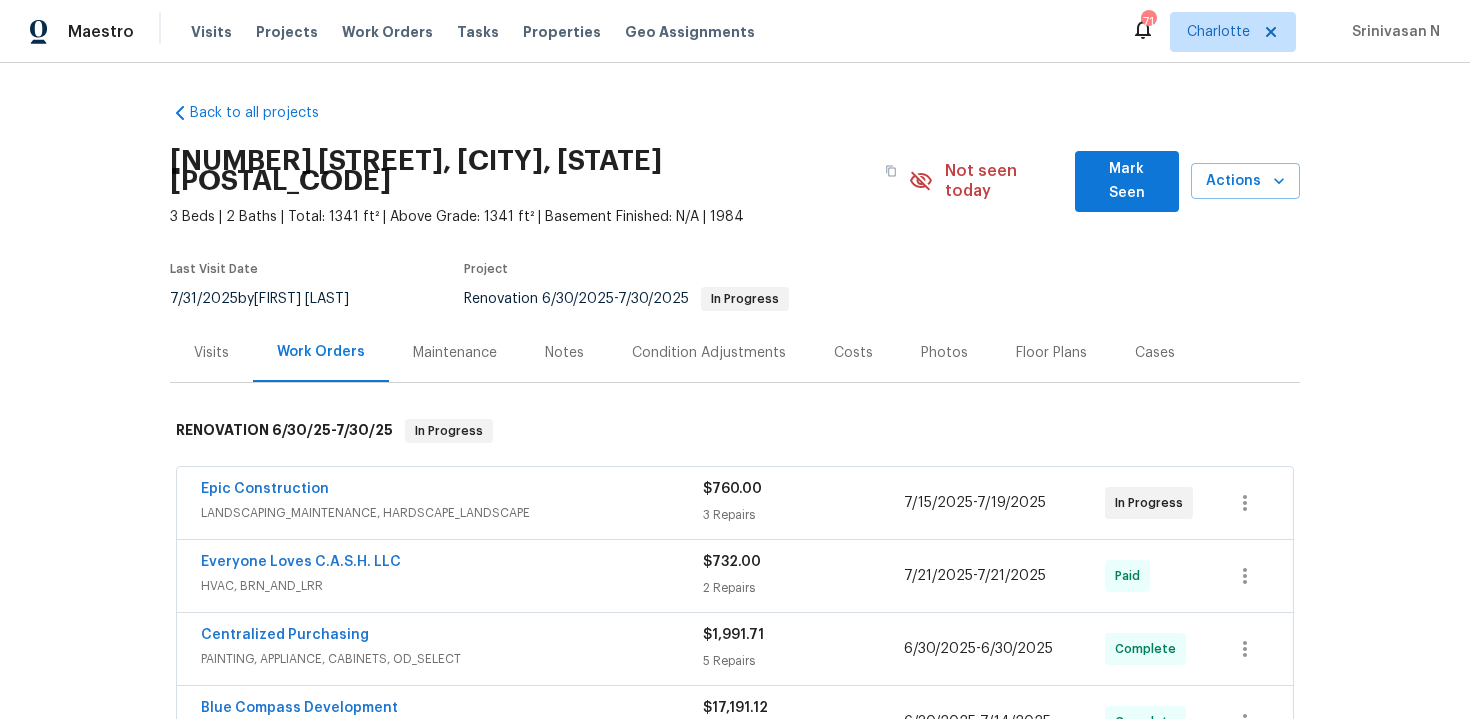 click on "Visits" at bounding box center (211, 353) 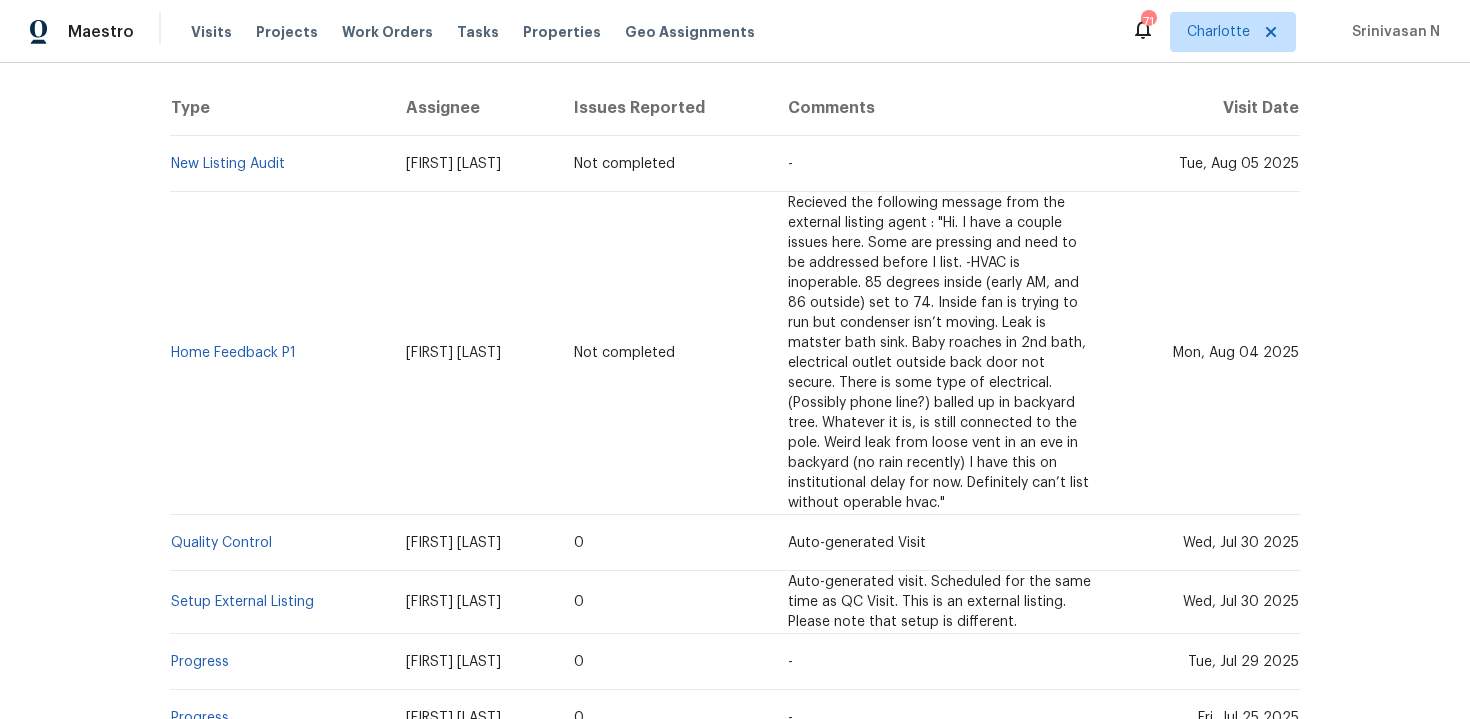 scroll, scrollTop: 395, scrollLeft: 0, axis: vertical 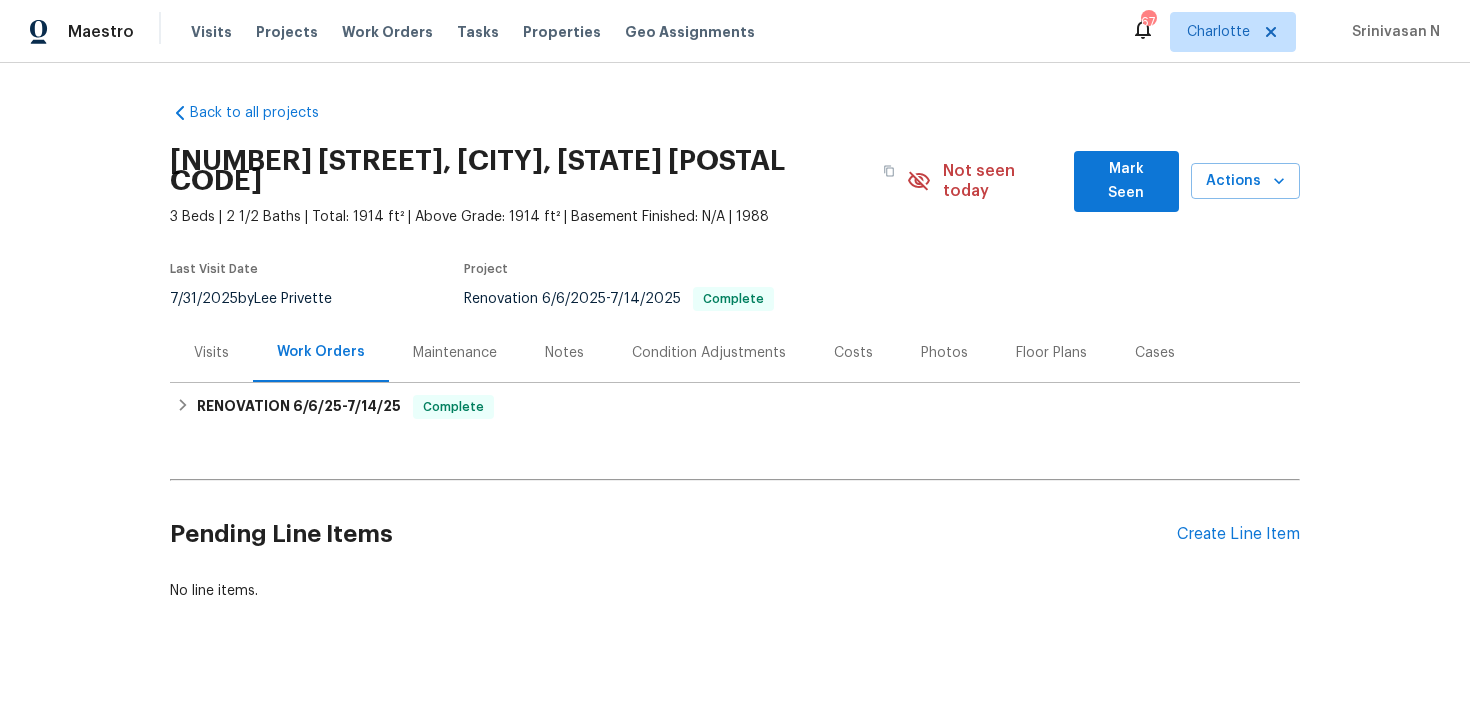 click on "Visits" at bounding box center (211, 353) 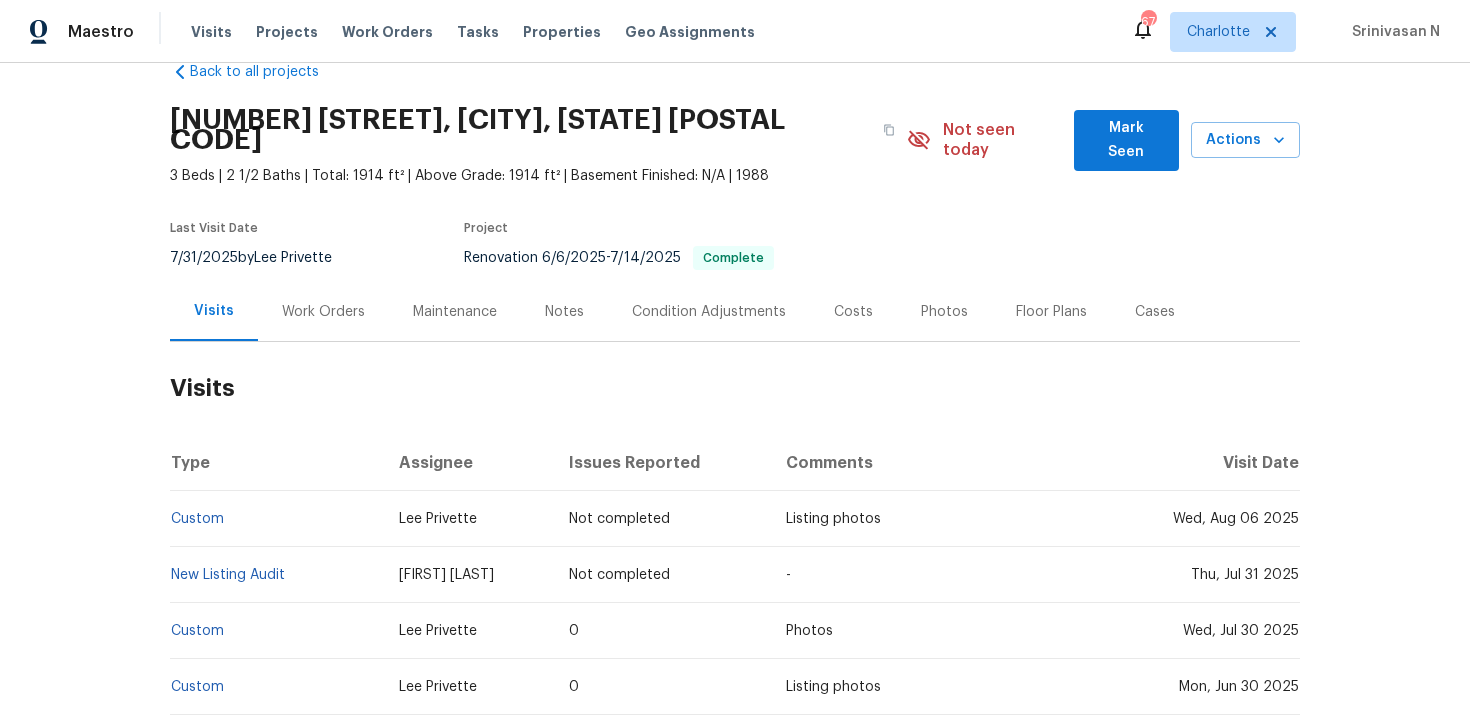 scroll, scrollTop: 0, scrollLeft: 0, axis: both 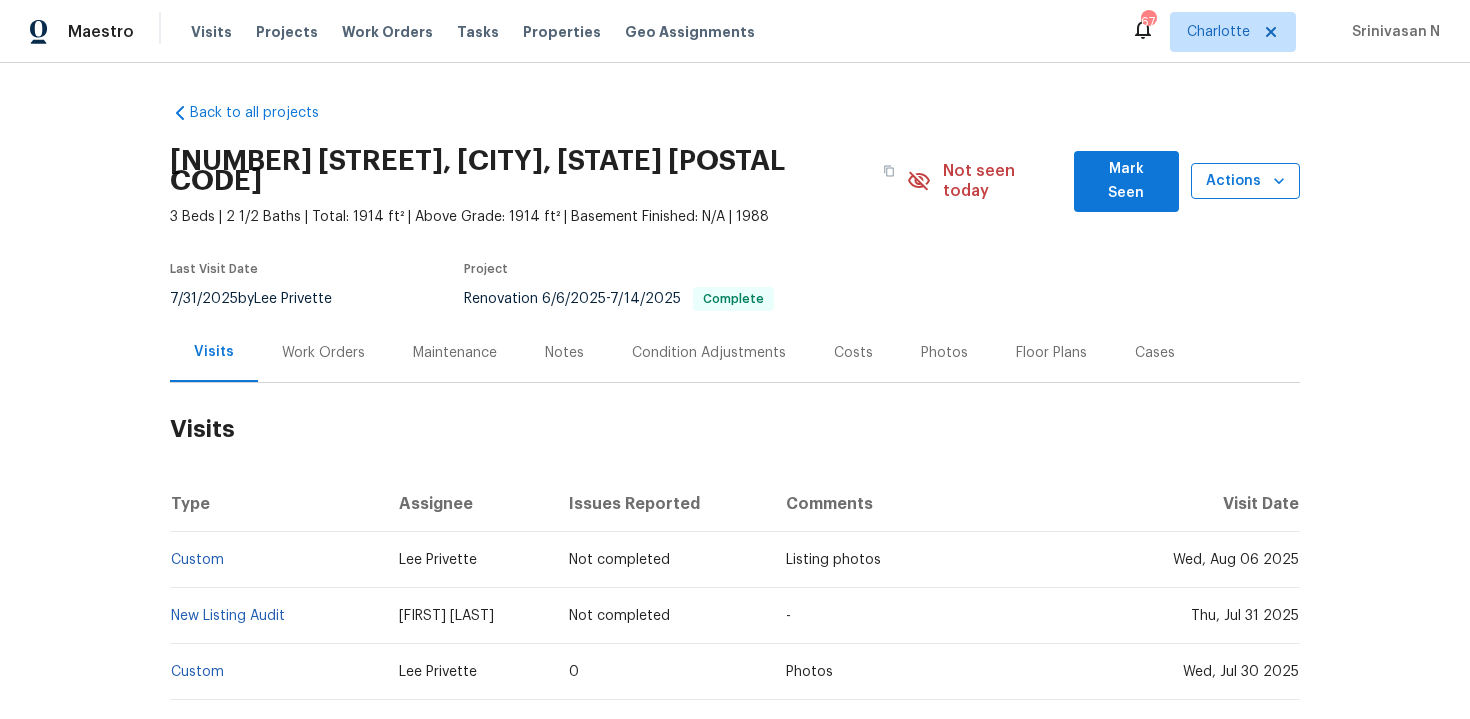 click on "Actions" at bounding box center (1245, 181) 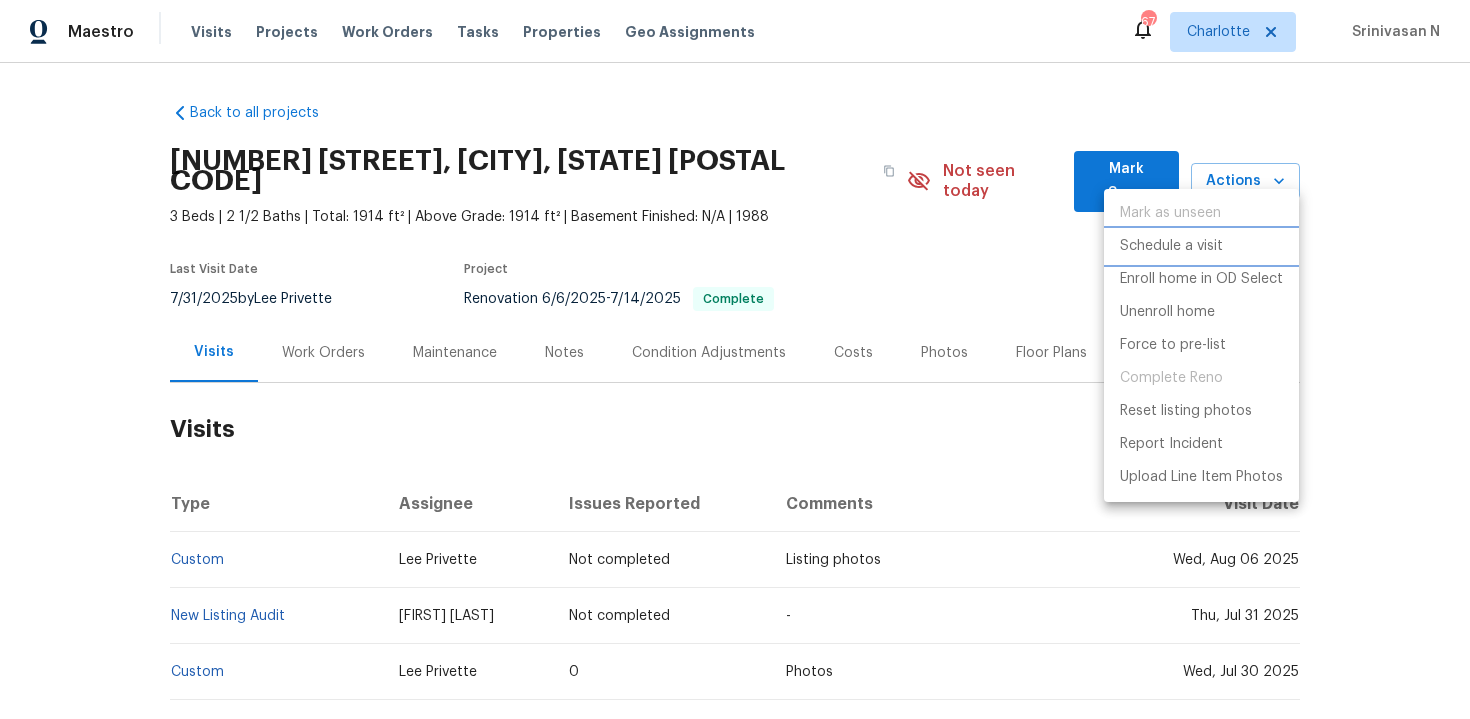 click on "Schedule a visit" at bounding box center (1201, 246) 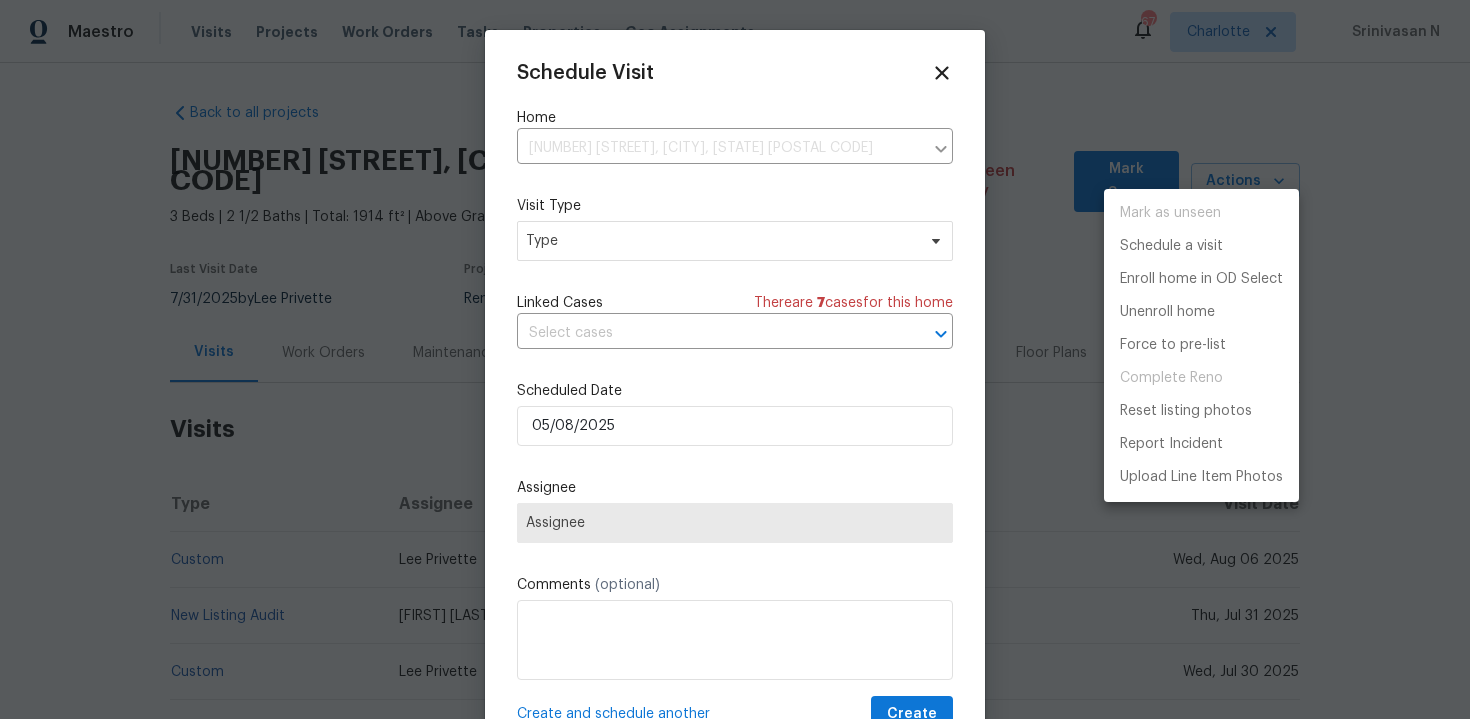 click at bounding box center (735, 359) 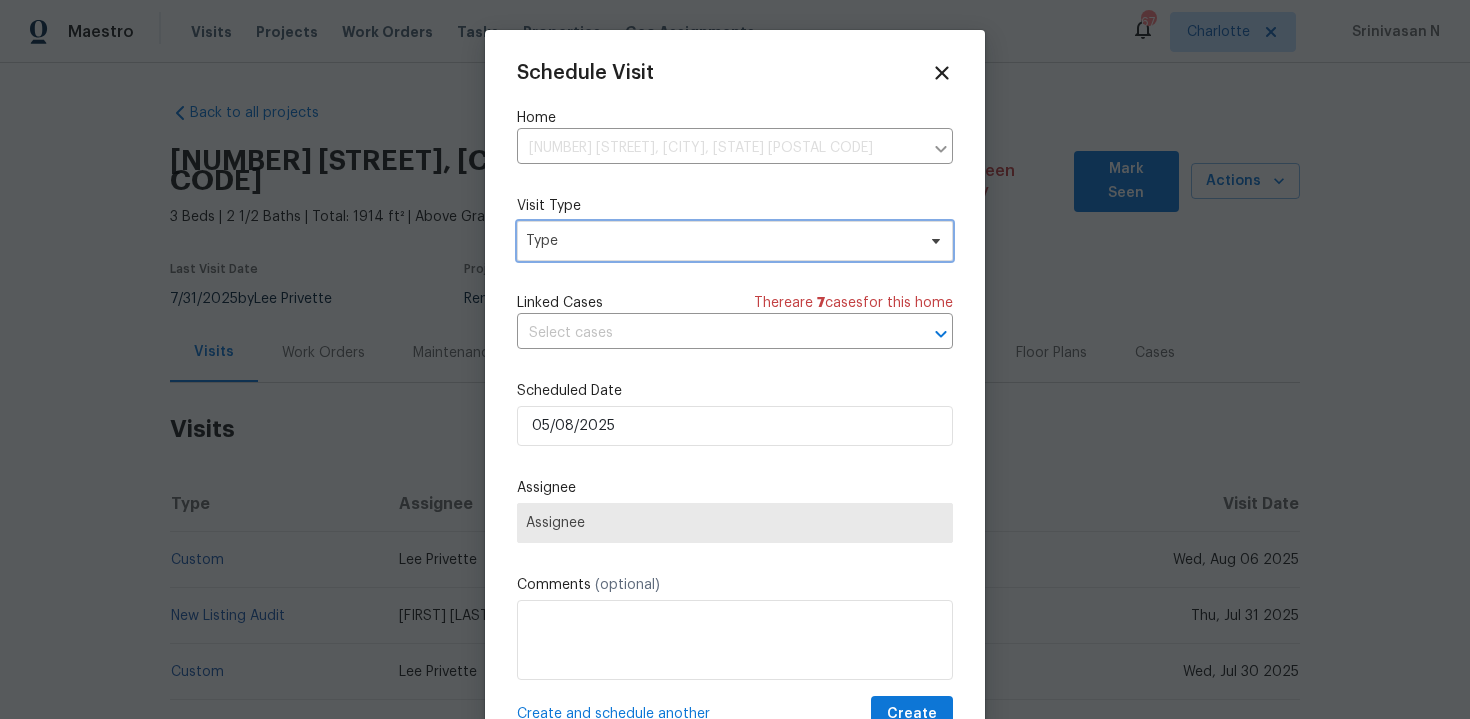 click on "Type" at bounding box center (720, 241) 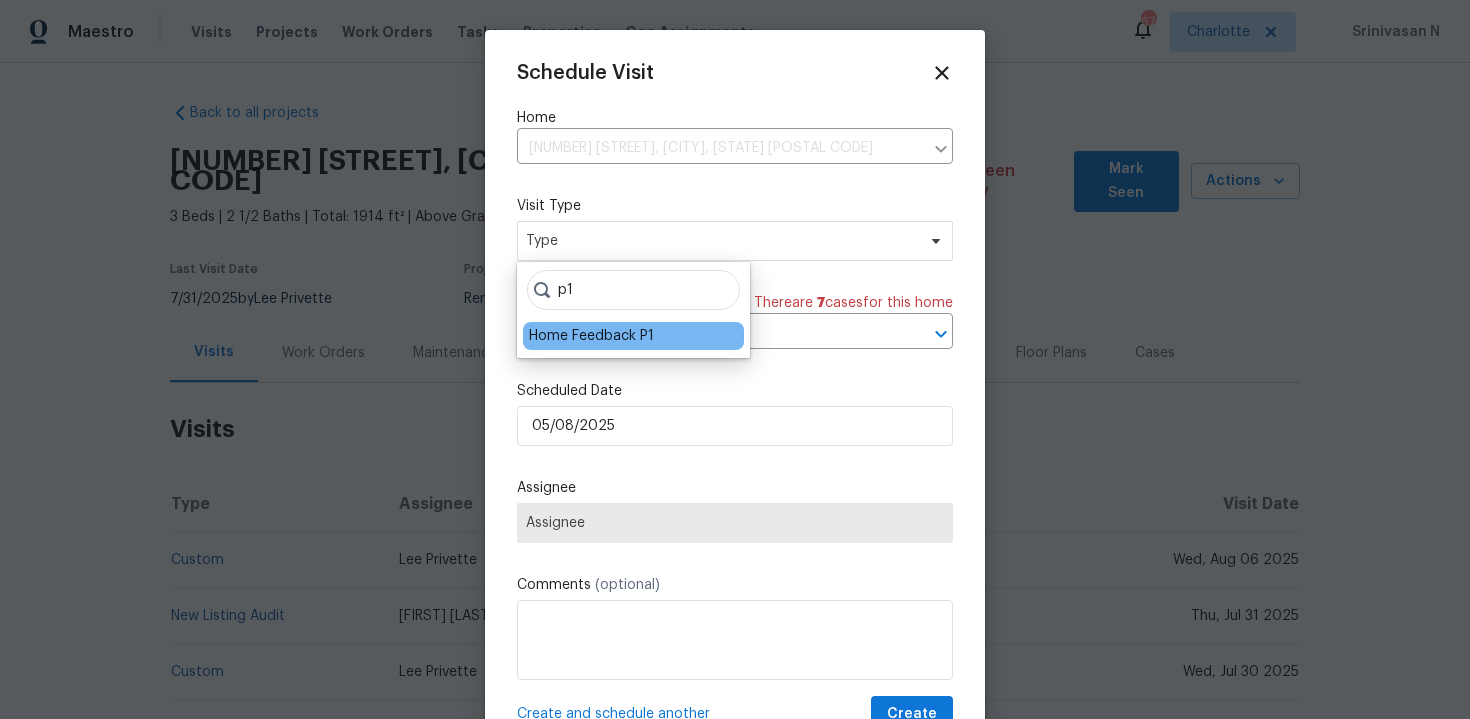 type on "p1" 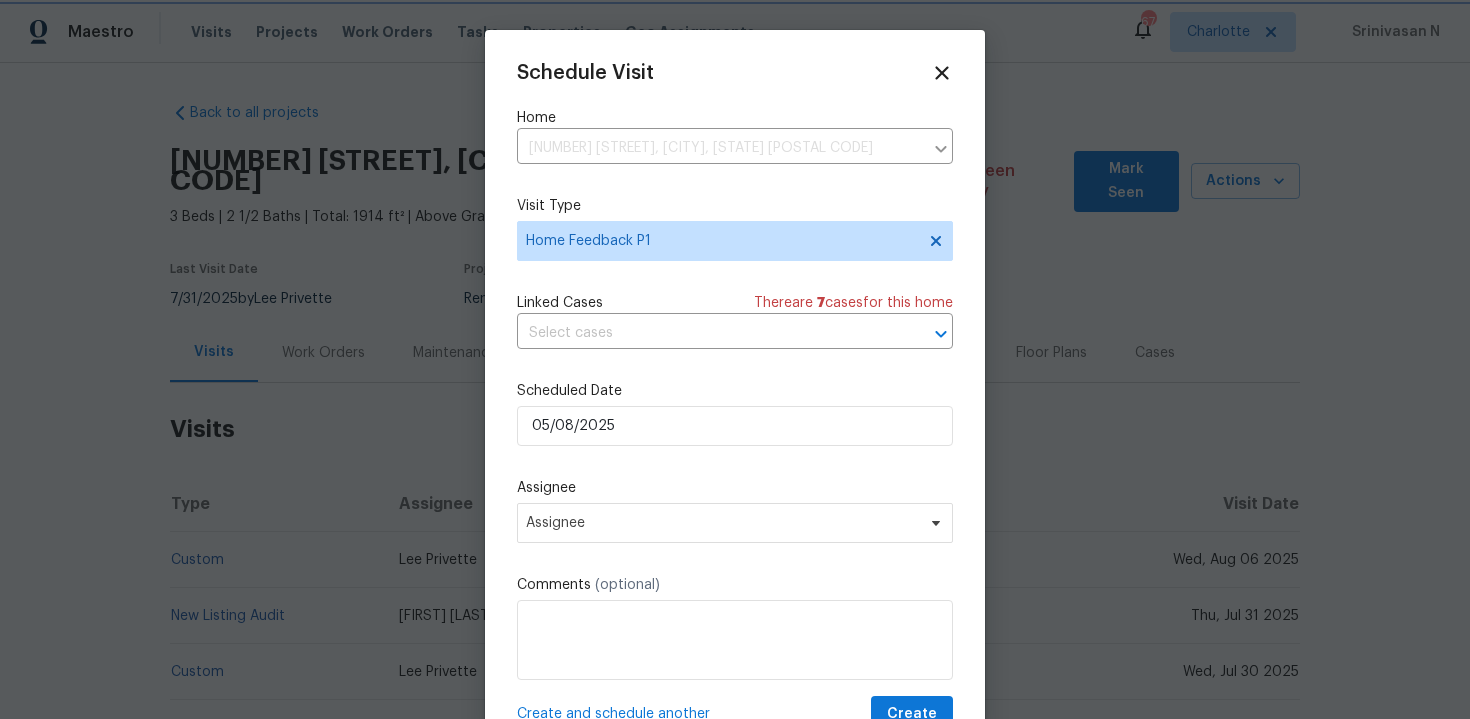 scroll, scrollTop: 36, scrollLeft: 0, axis: vertical 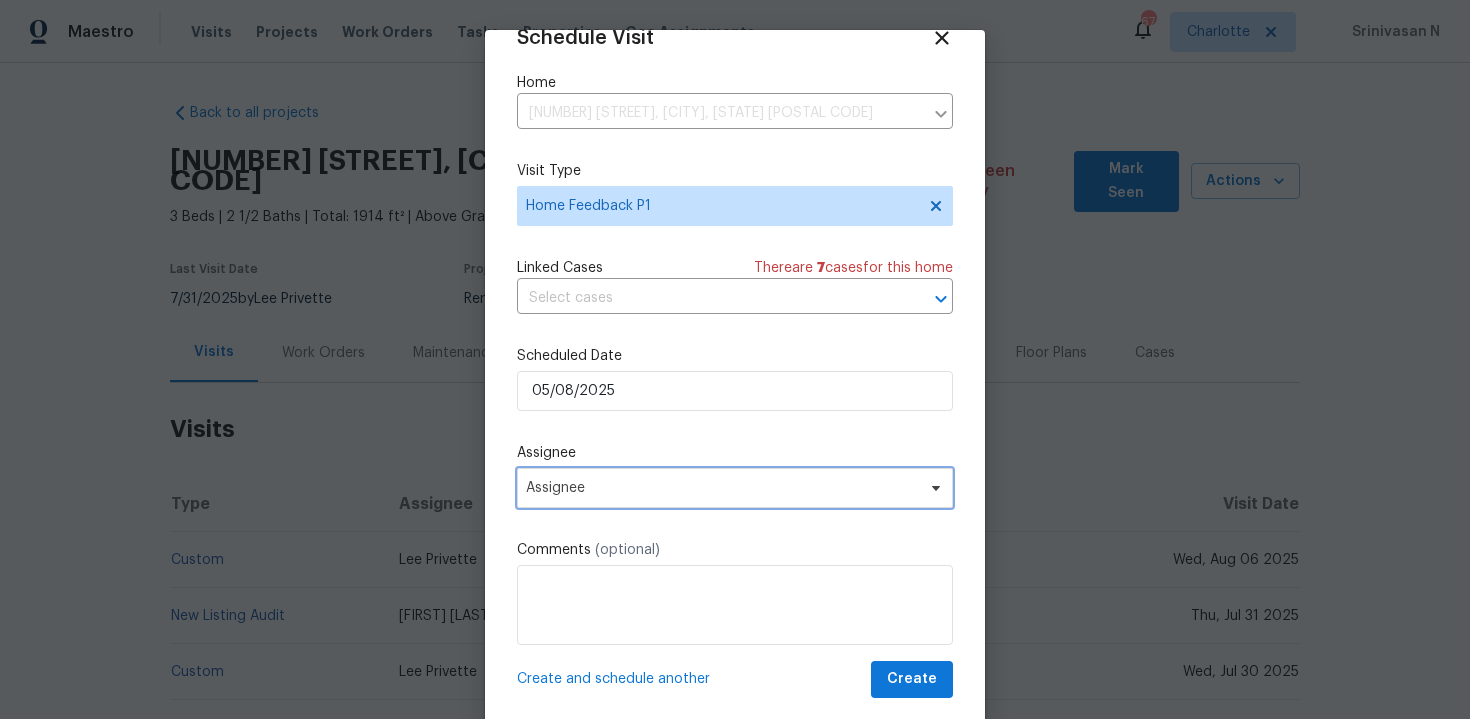 click on "Assignee" at bounding box center (722, 488) 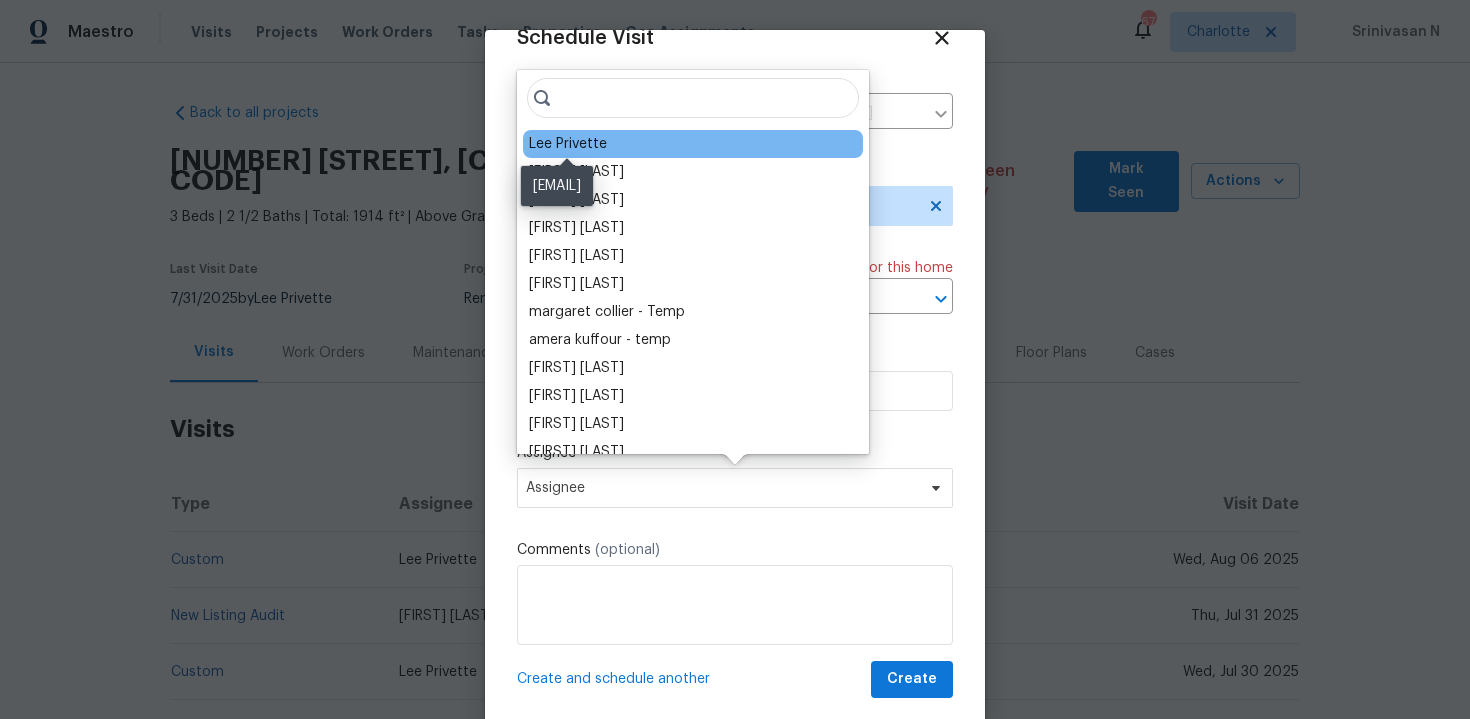 click on "Lee Privette" at bounding box center (568, 144) 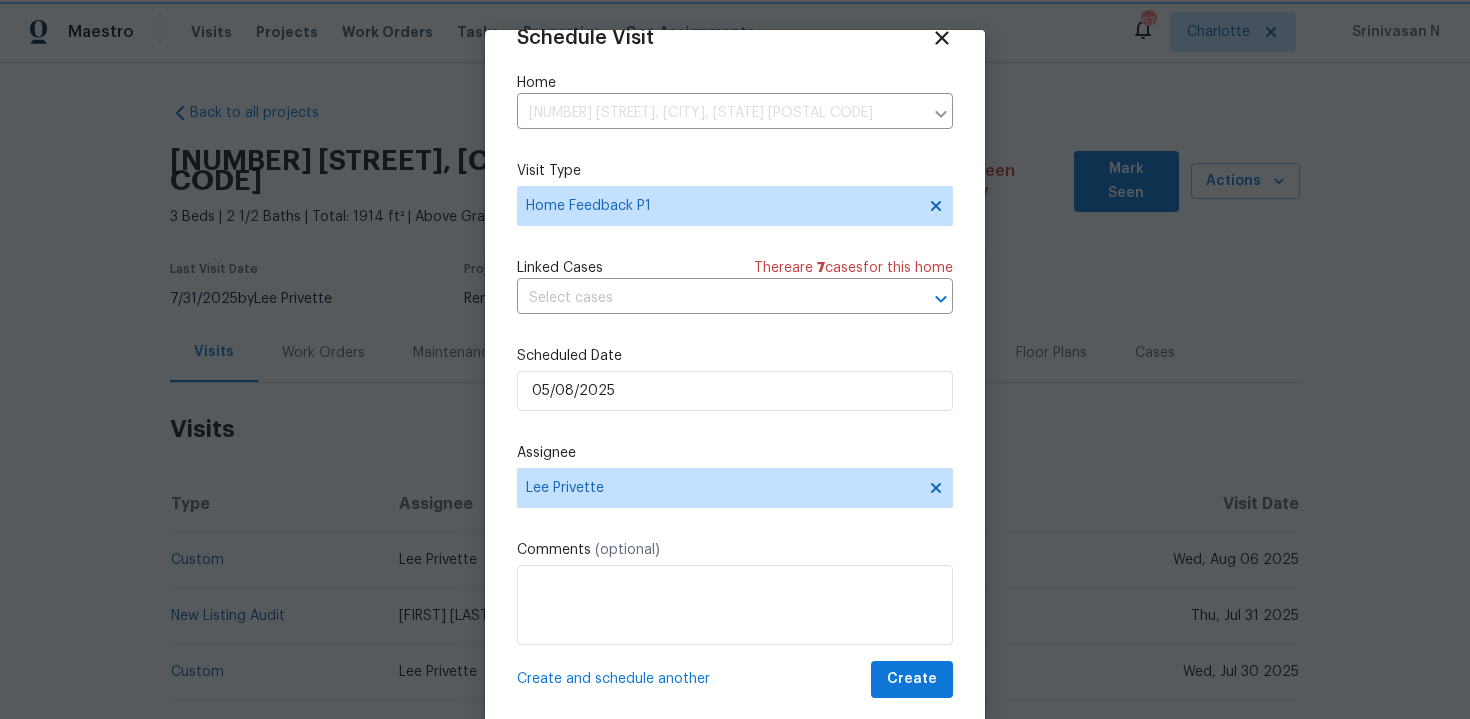 scroll, scrollTop: 41, scrollLeft: 0, axis: vertical 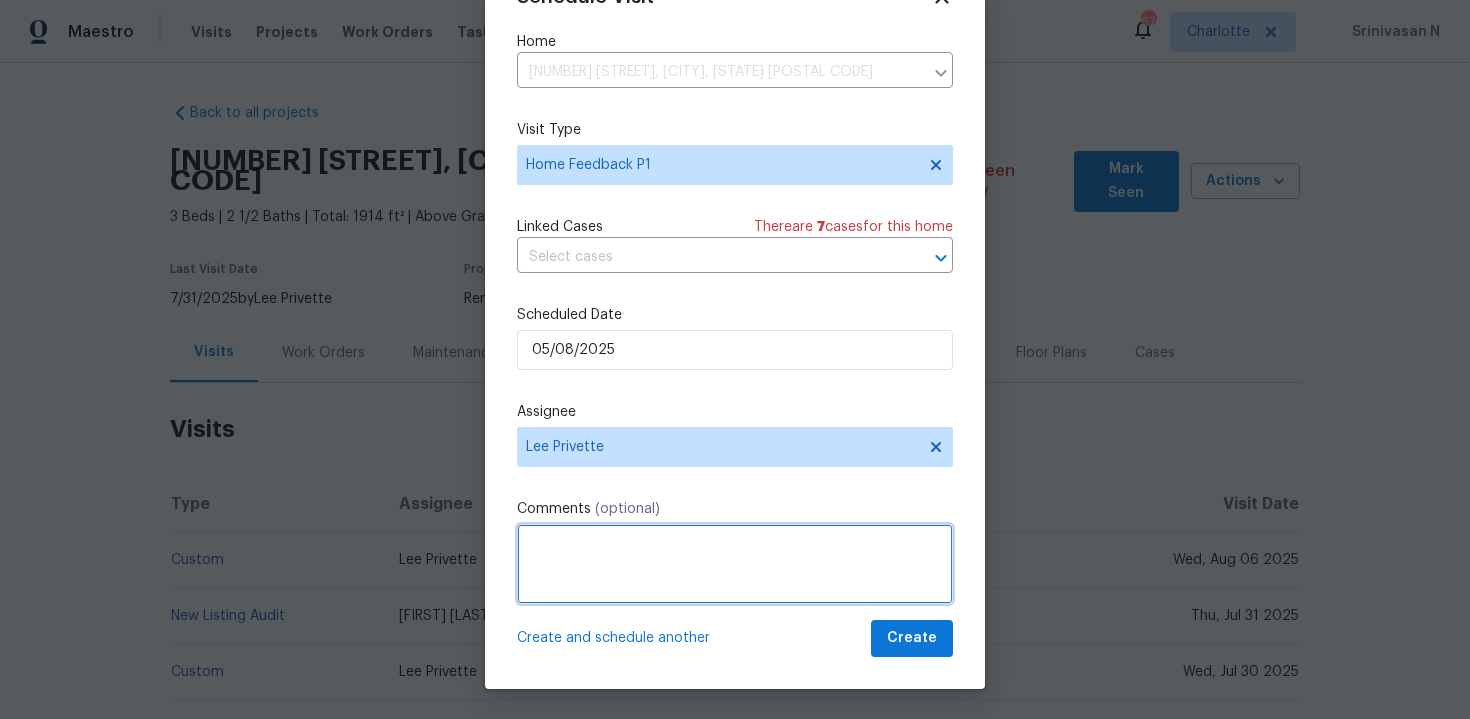 click at bounding box center (735, 564) 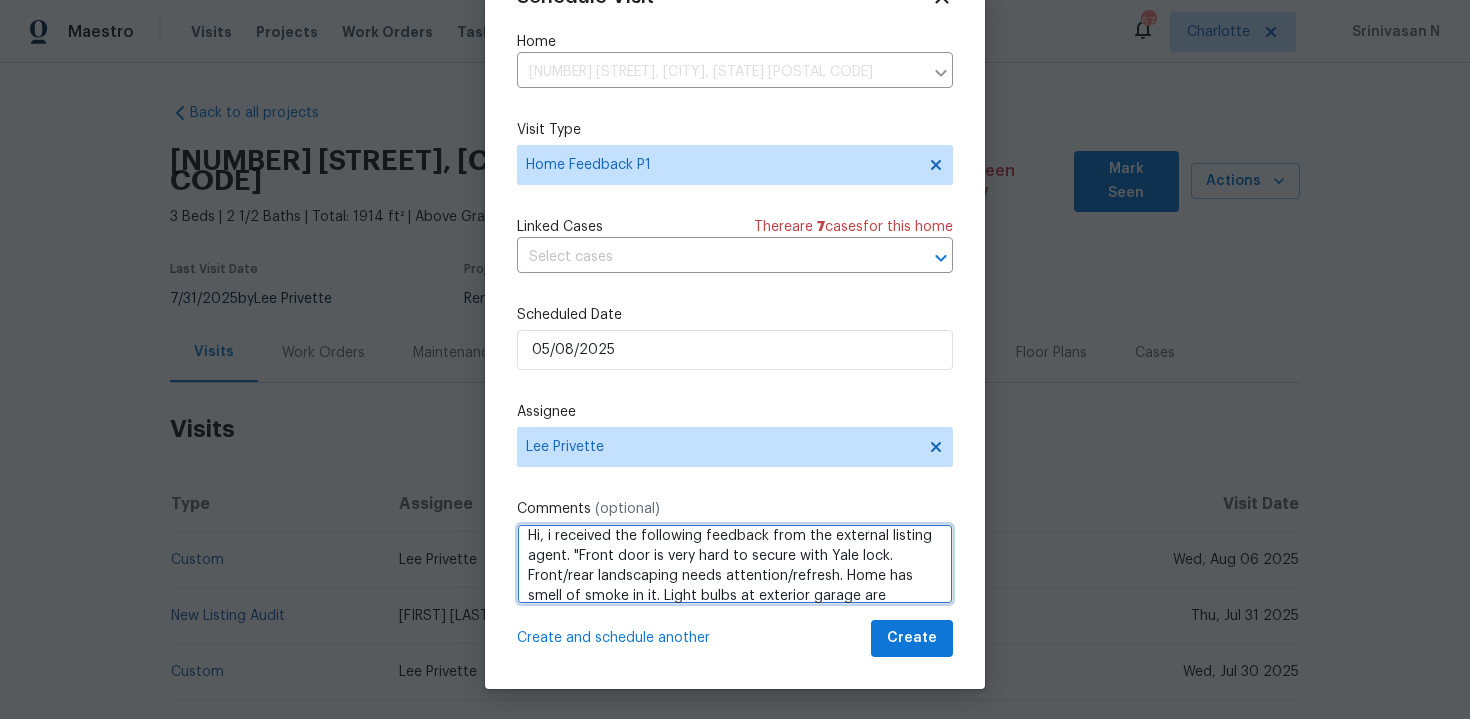 scroll, scrollTop: 0, scrollLeft: 0, axis: both 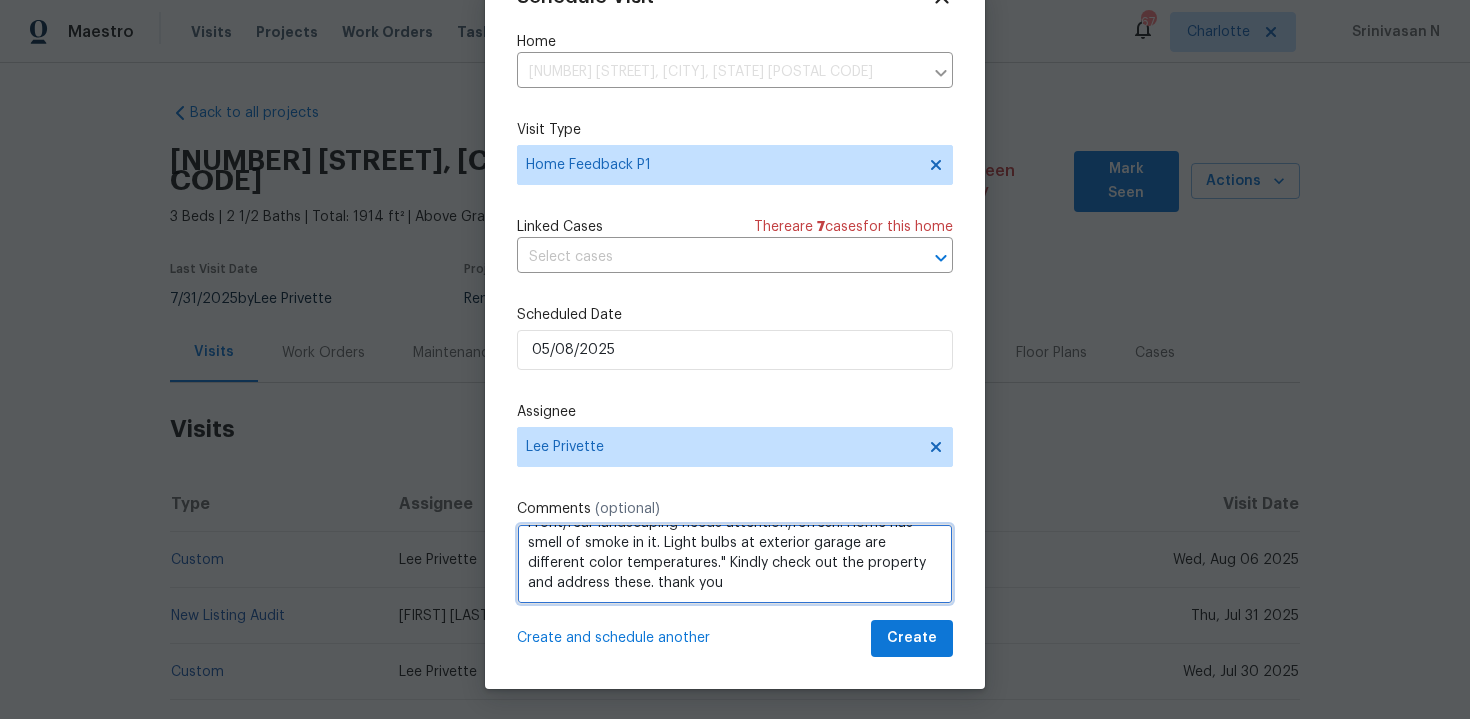 drag, startPoint x: 578, startPoint y: 561, endPoint x: 656, endPoint y: 562, distance: 78.00641 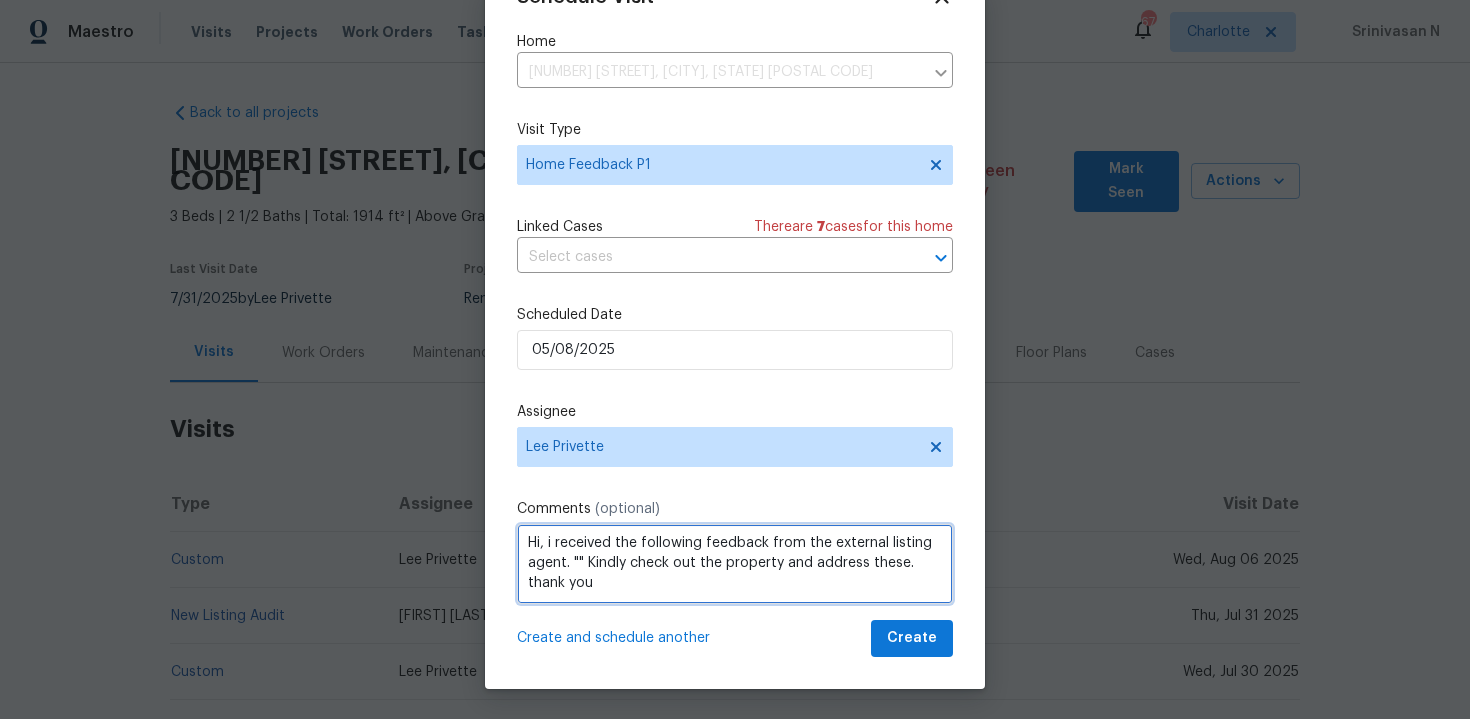 scroll, scrollTop: 2, scrollLeft: 0, axis: vertical 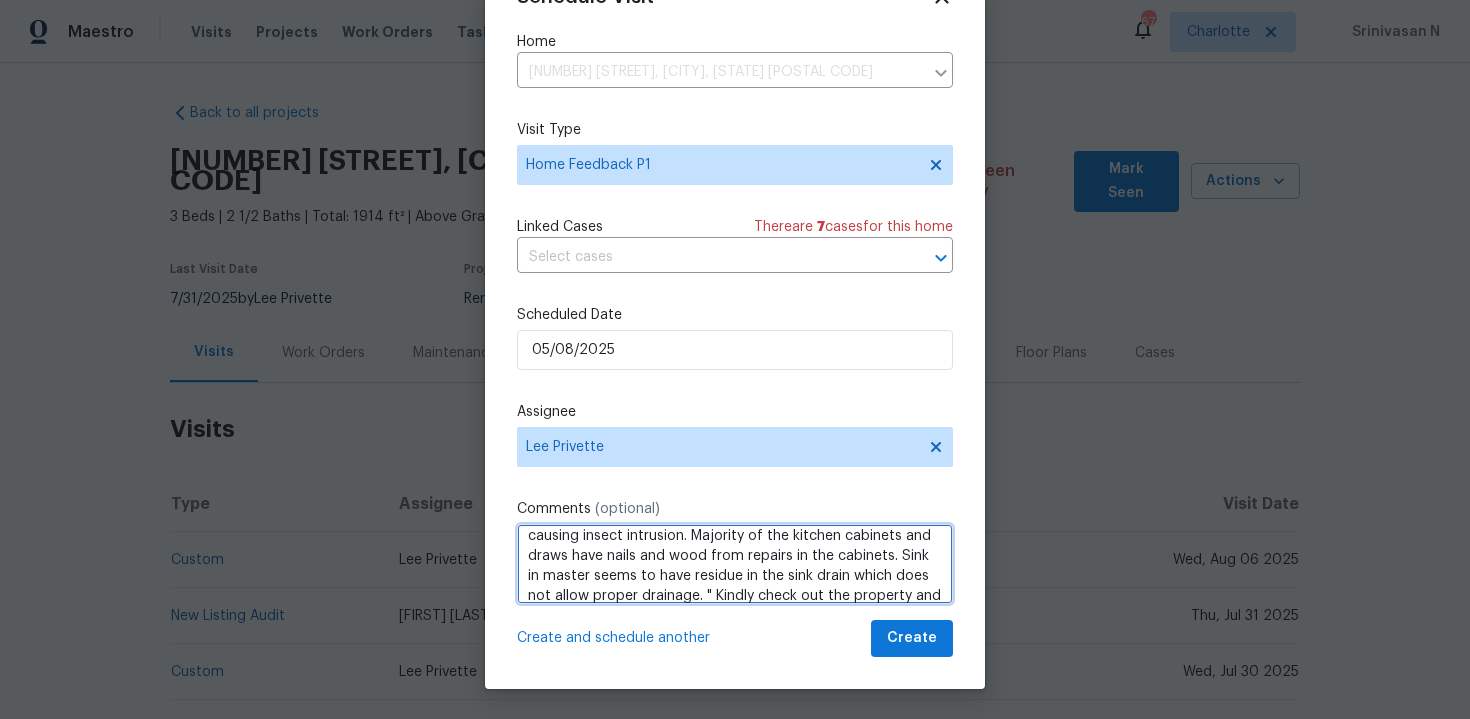 paste on "Shower is also missing a showerhead." 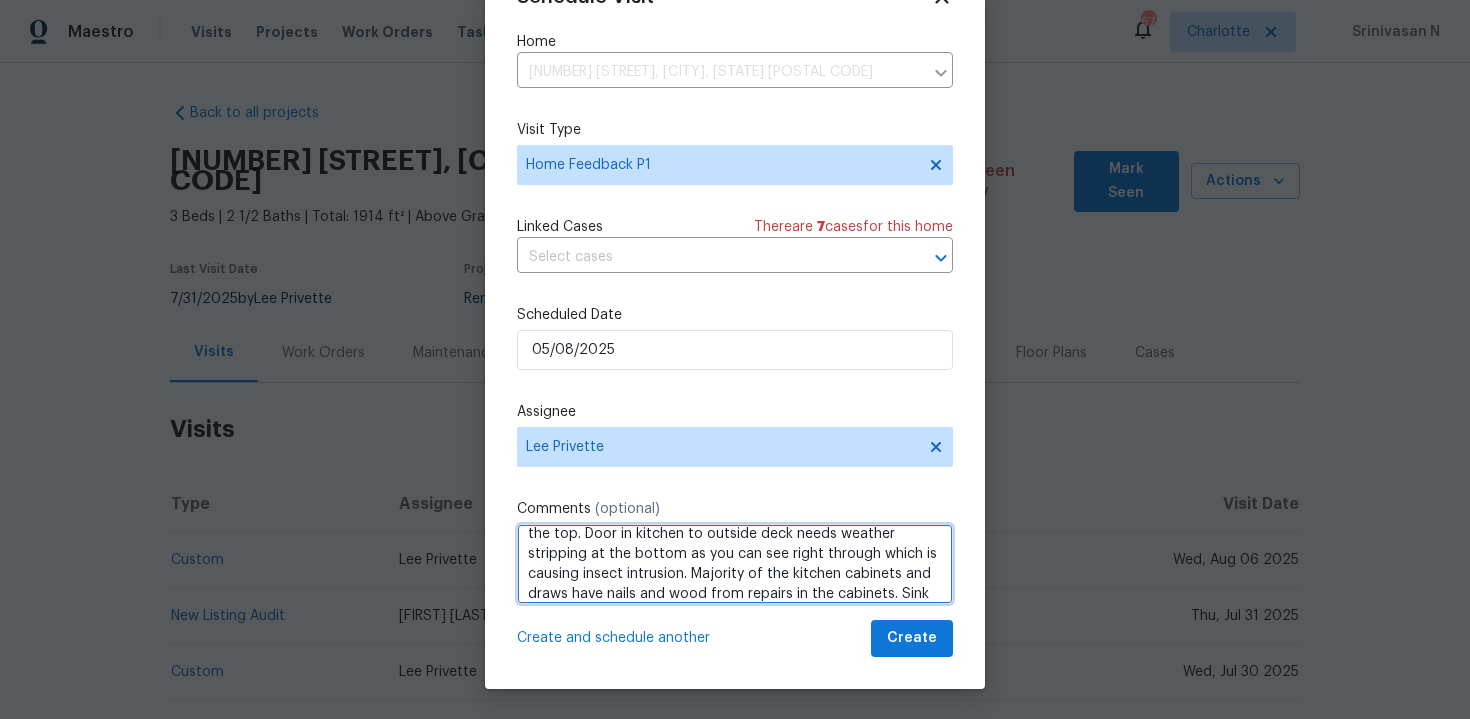 scroll, scrollTop: 202, scrollLeft: 0, axis: vertical 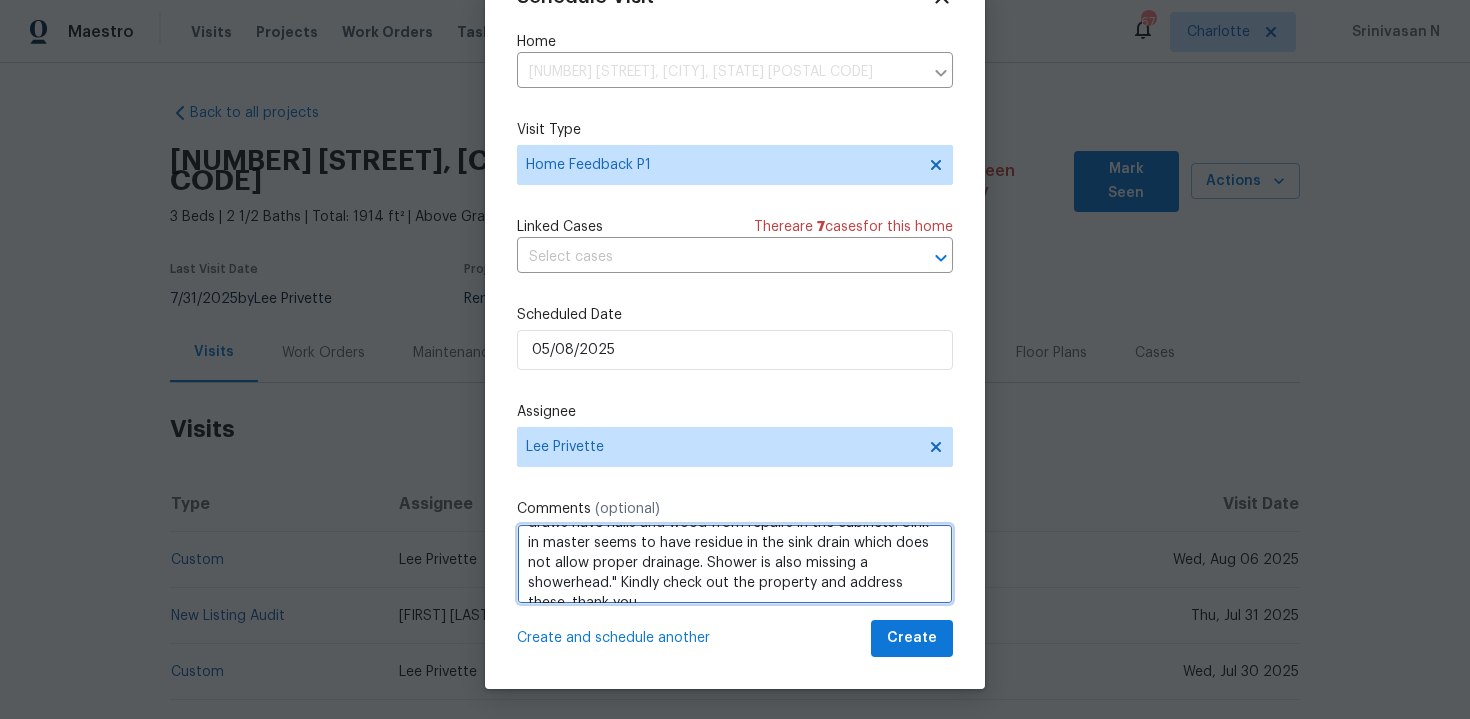 type on "Hi, i received the following feedback from the external listing agent. "Home inspection completed today. The window in the kitchen facing the back does not properly latch to lock along with left side of window in the front room. Was not able to get the light in the living room to work either. The window in the dining room seems to have some separation at the wall at the top. Door in kitchen to outside deck needs weather stripping at the bottom as you can see right through which is causing insect intrusion.  Majority of the kitchen cabinets and draws have nails and wood from repairs in the cabinets. Sink in master seems to have residue in the sink drain which does not allow proper drainage. Shower is also missing a showerhead." Kindly check out the property and address these. thank you" 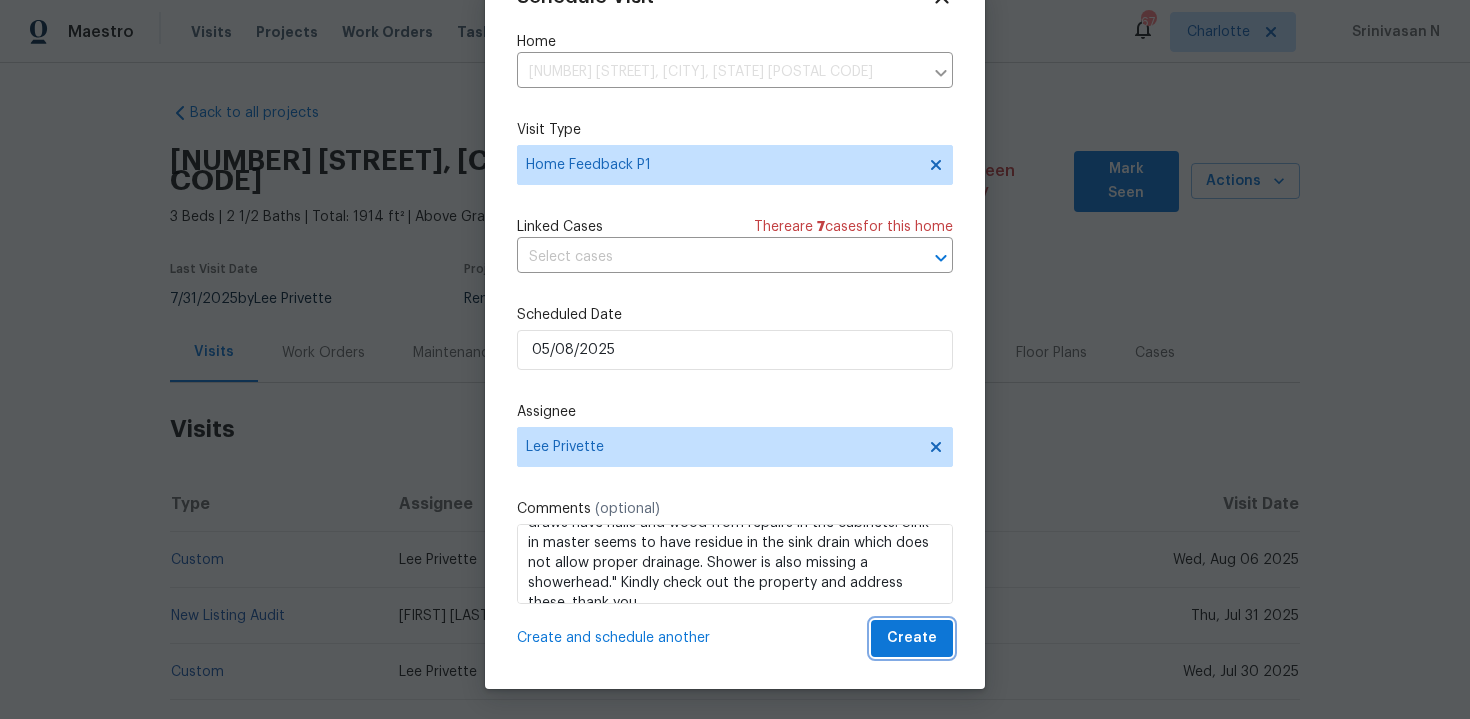 click on "Create" at bounding box center (912, 638) 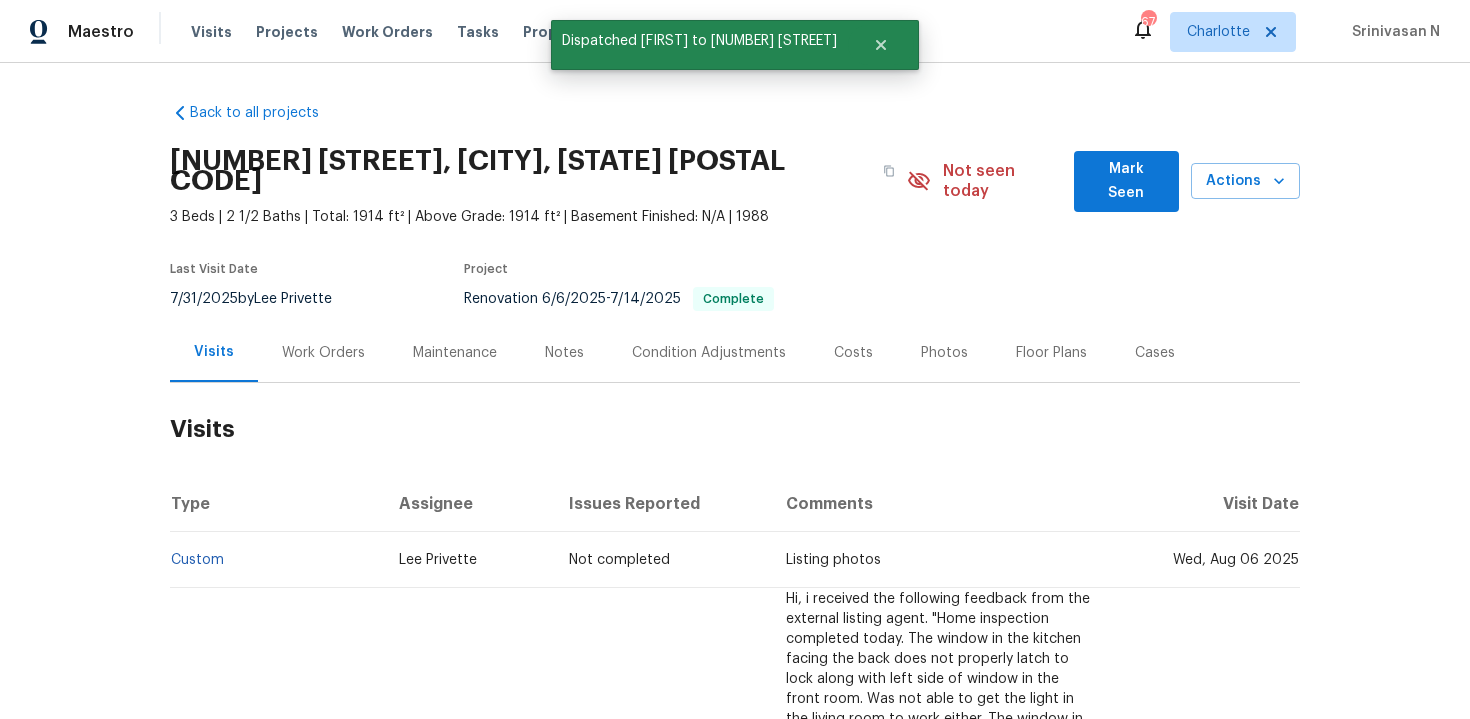scroll, scrollTop: 0, scrollLeft: 0, axis: both 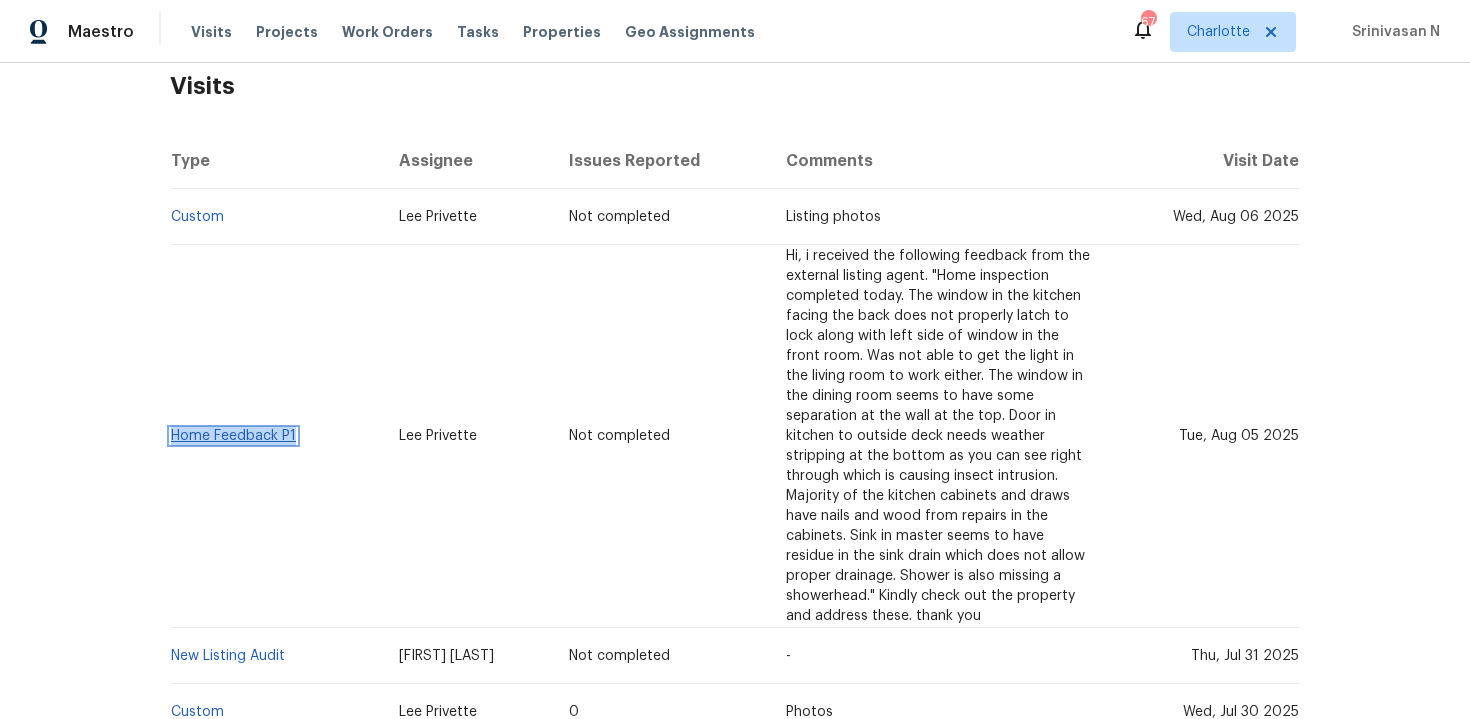 copy on "Home Feedback P1" 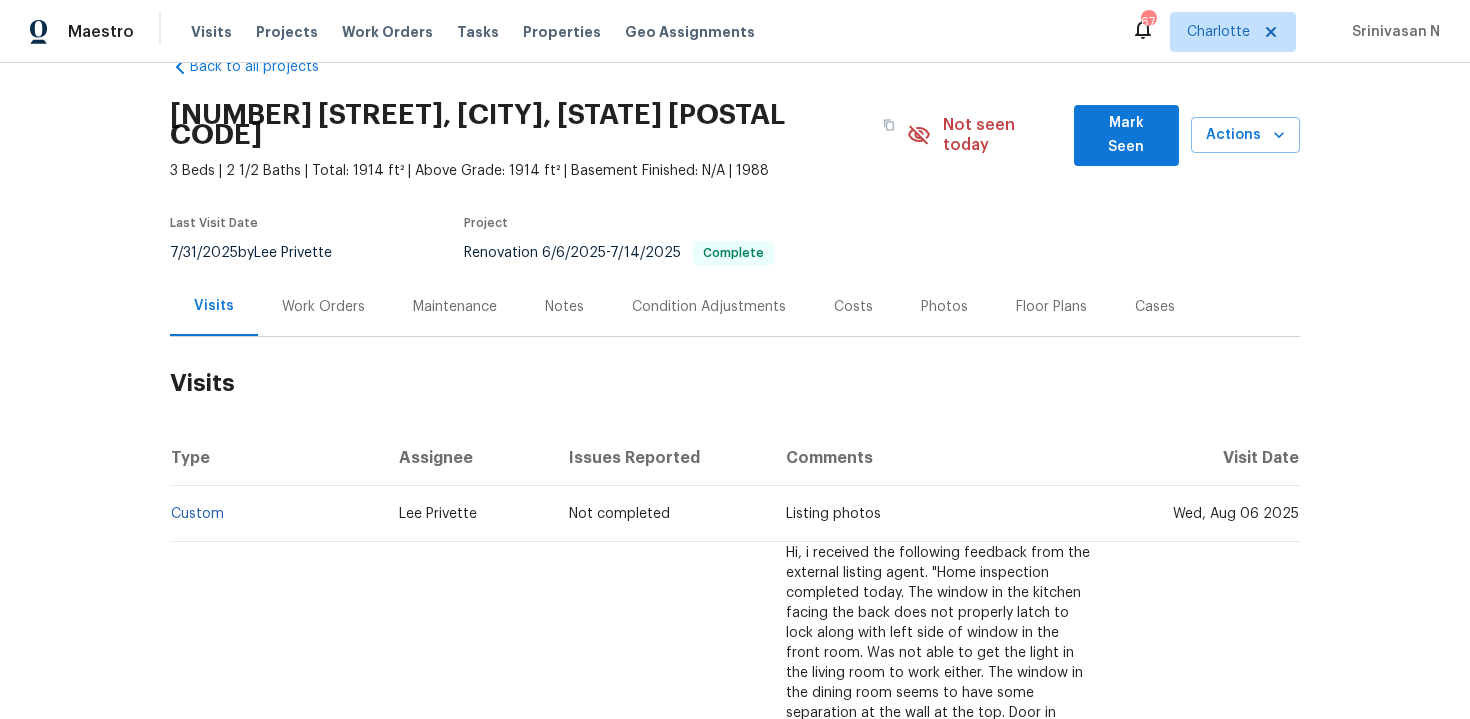 scroll, scrollTop: 0, scrollLeft: 0, axis: both 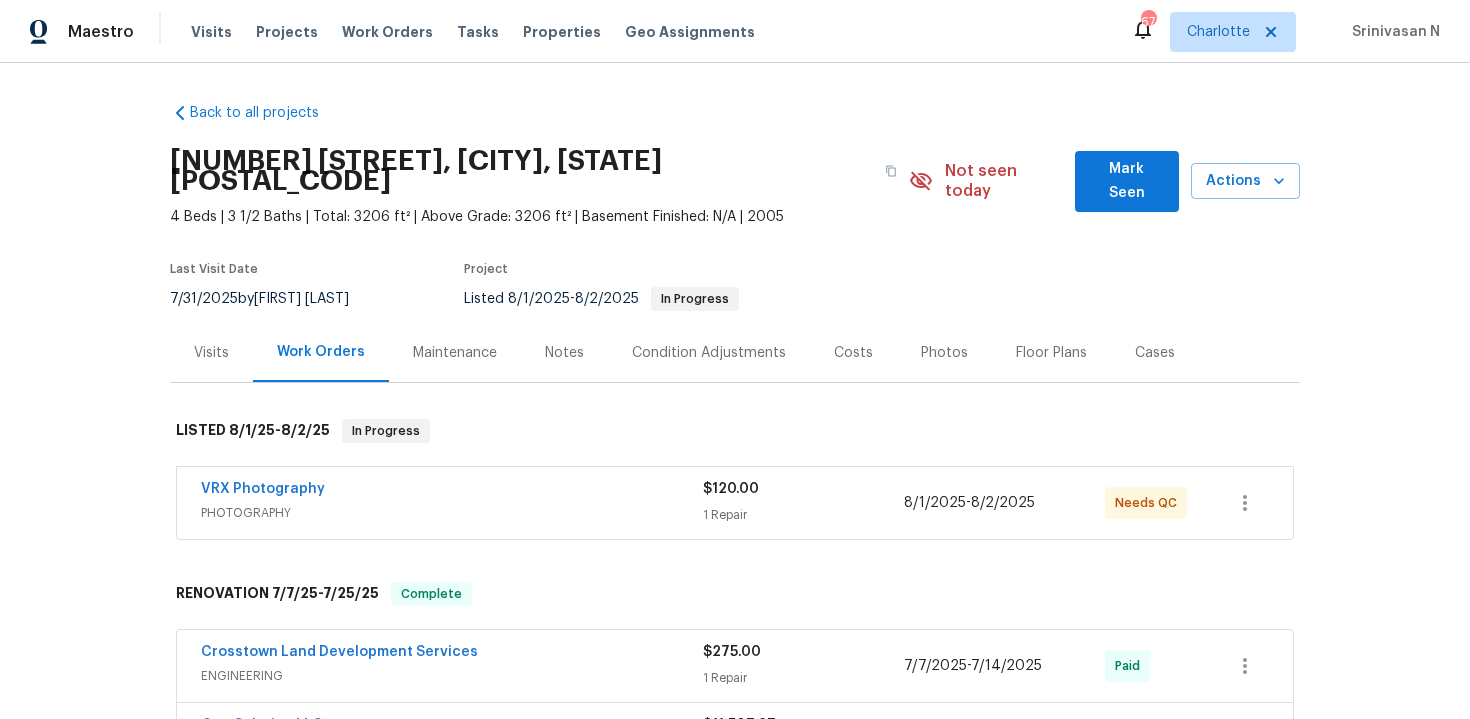 click on "Visits" at bounding box center [211, 352] 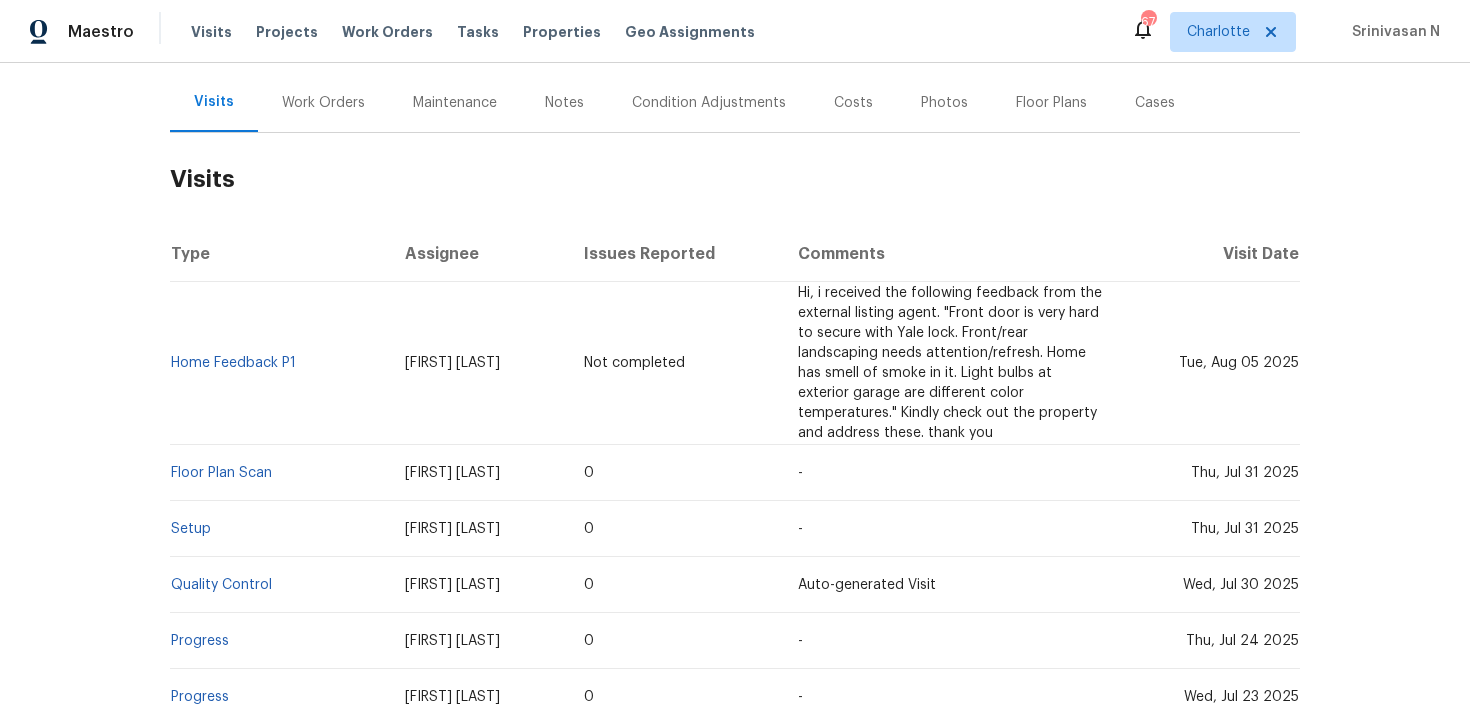 scroll, scrollTop: 311, scrollLeft: 0, axis: vertical 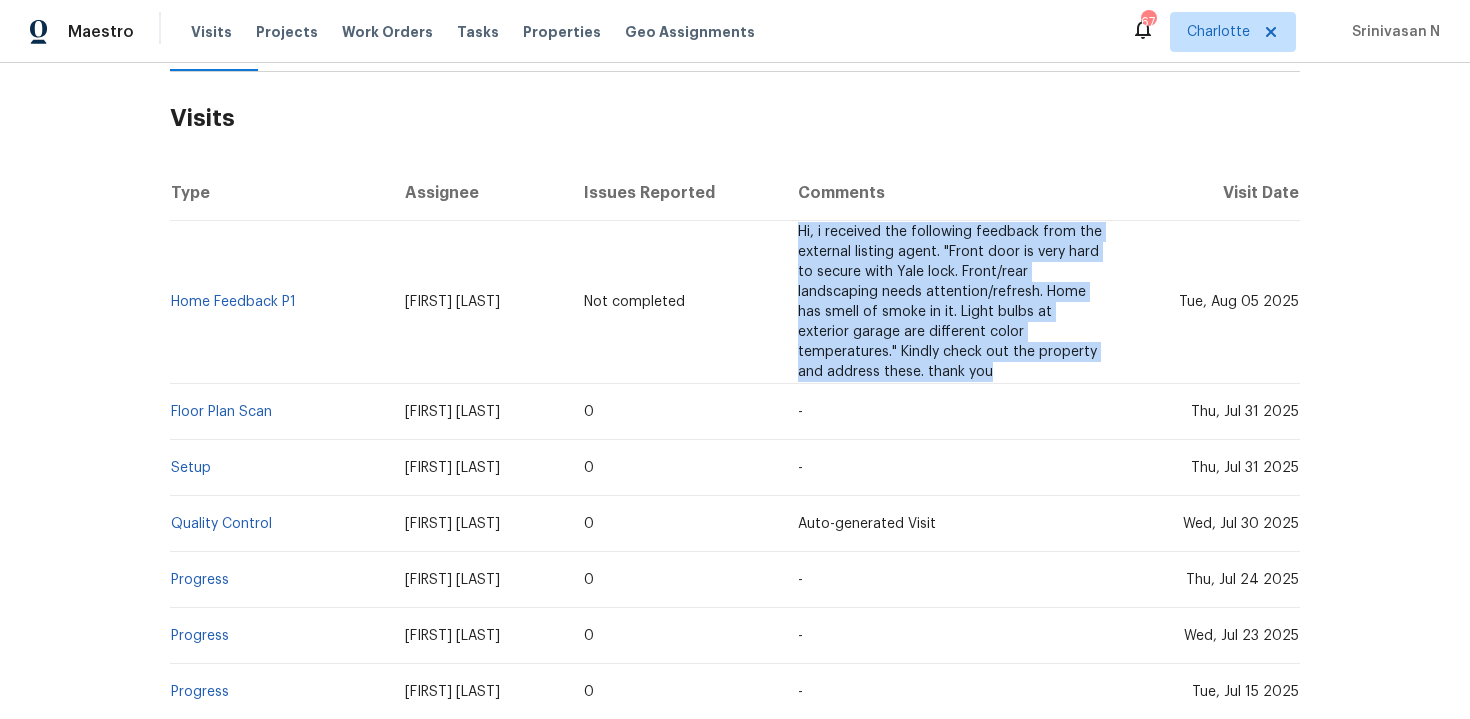 drag, startPoint x: 794, startPoint y: 213, endPoint x: 933, endPoint y: 345, distance: 191.68985 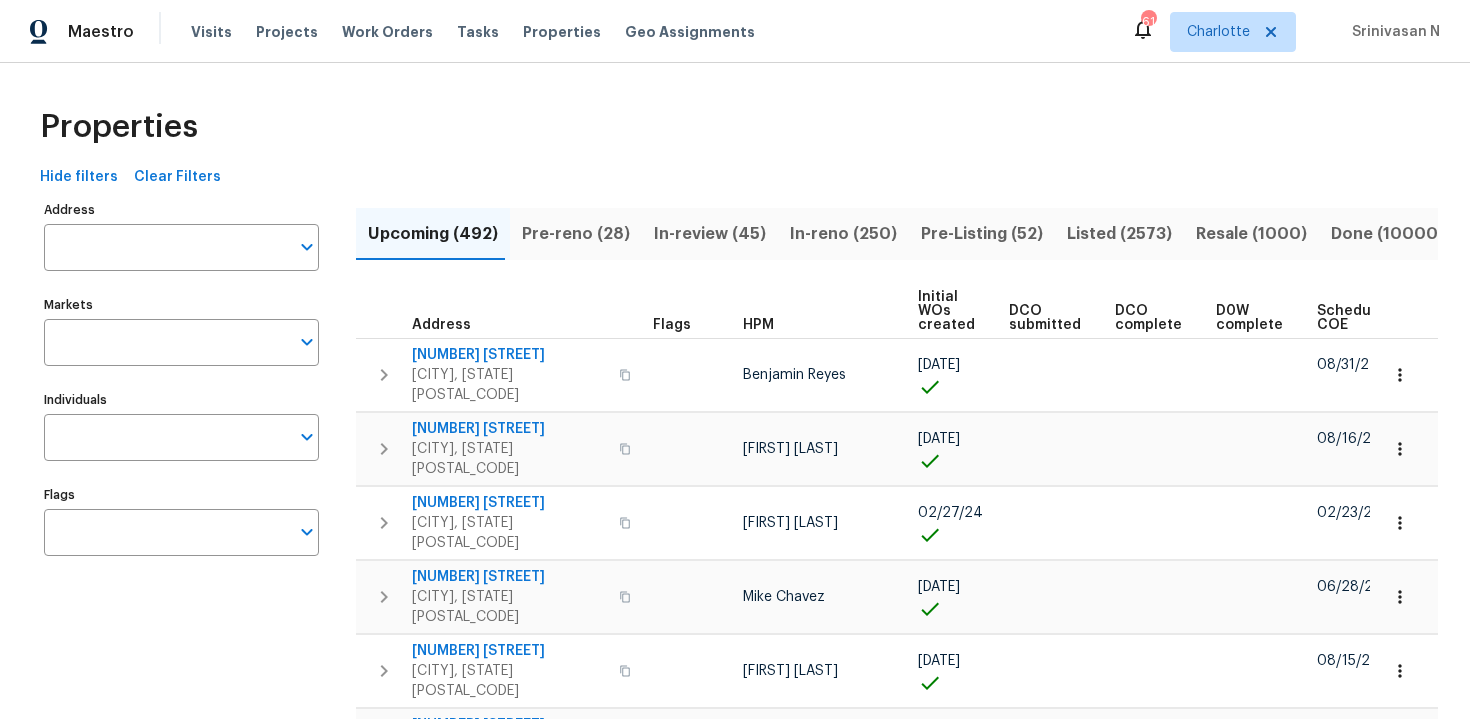 scroll, scrollTop: 0, scrollLeft: 0, axis: both 